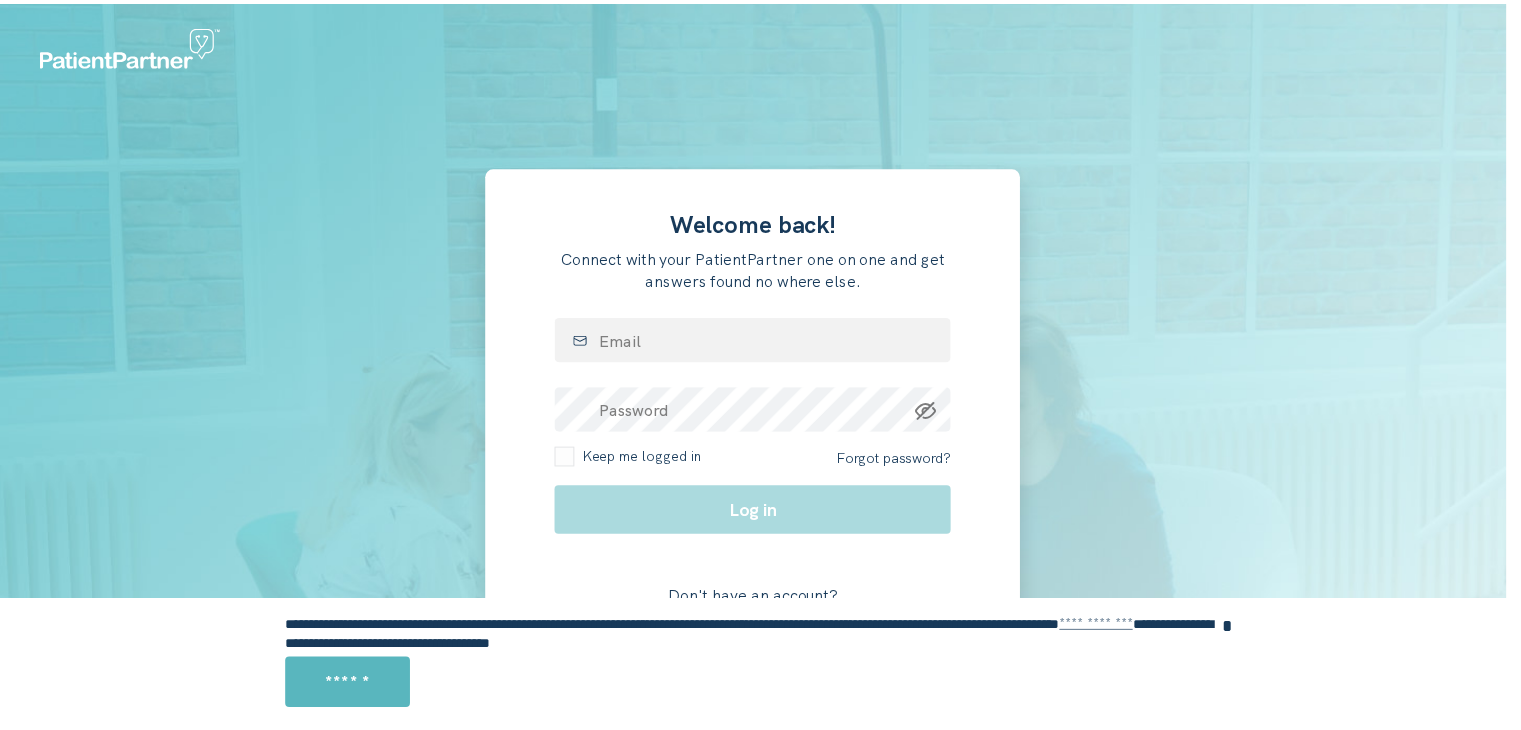 scroll, scrollTop: 0, scrollLeft: 0, axis: both 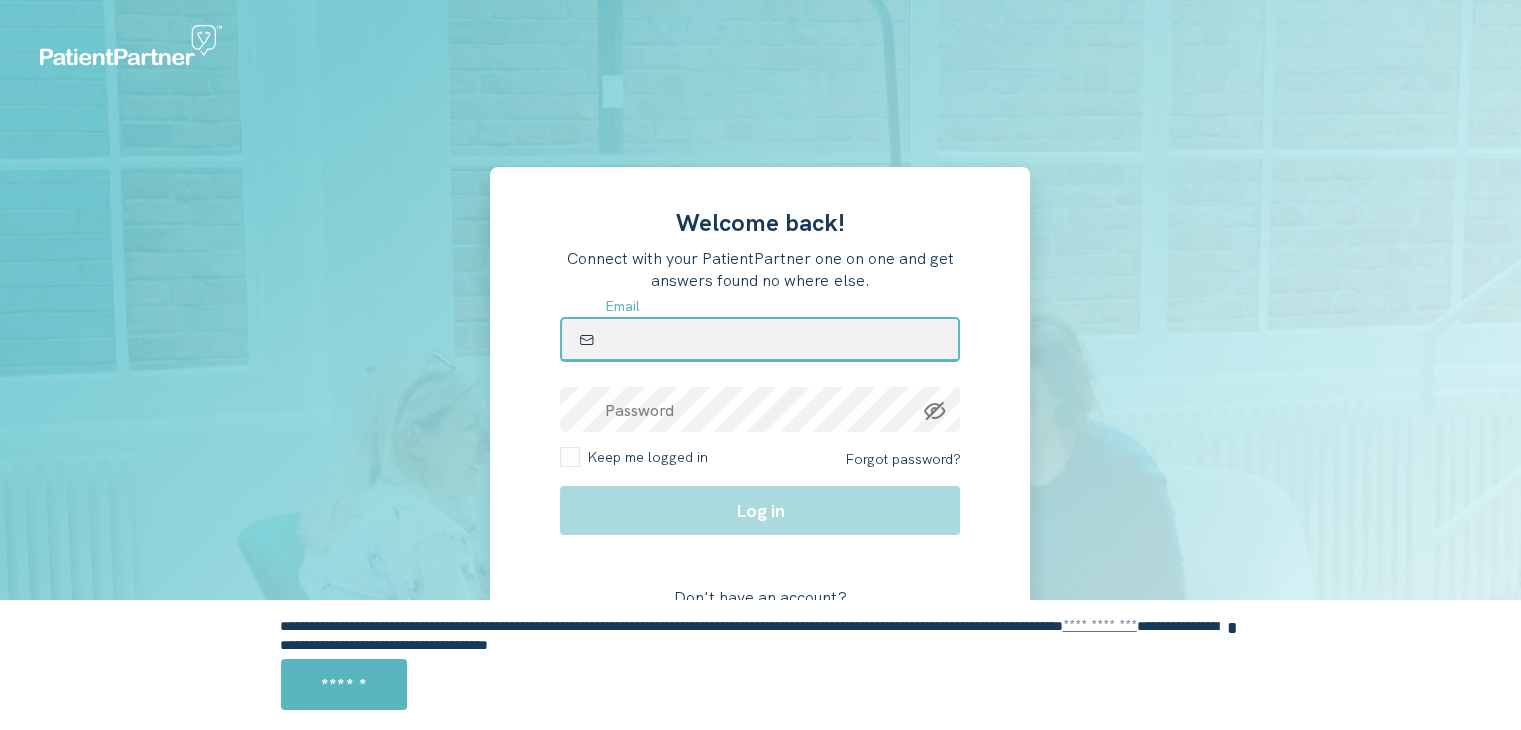click at bounding box center (760, 339) 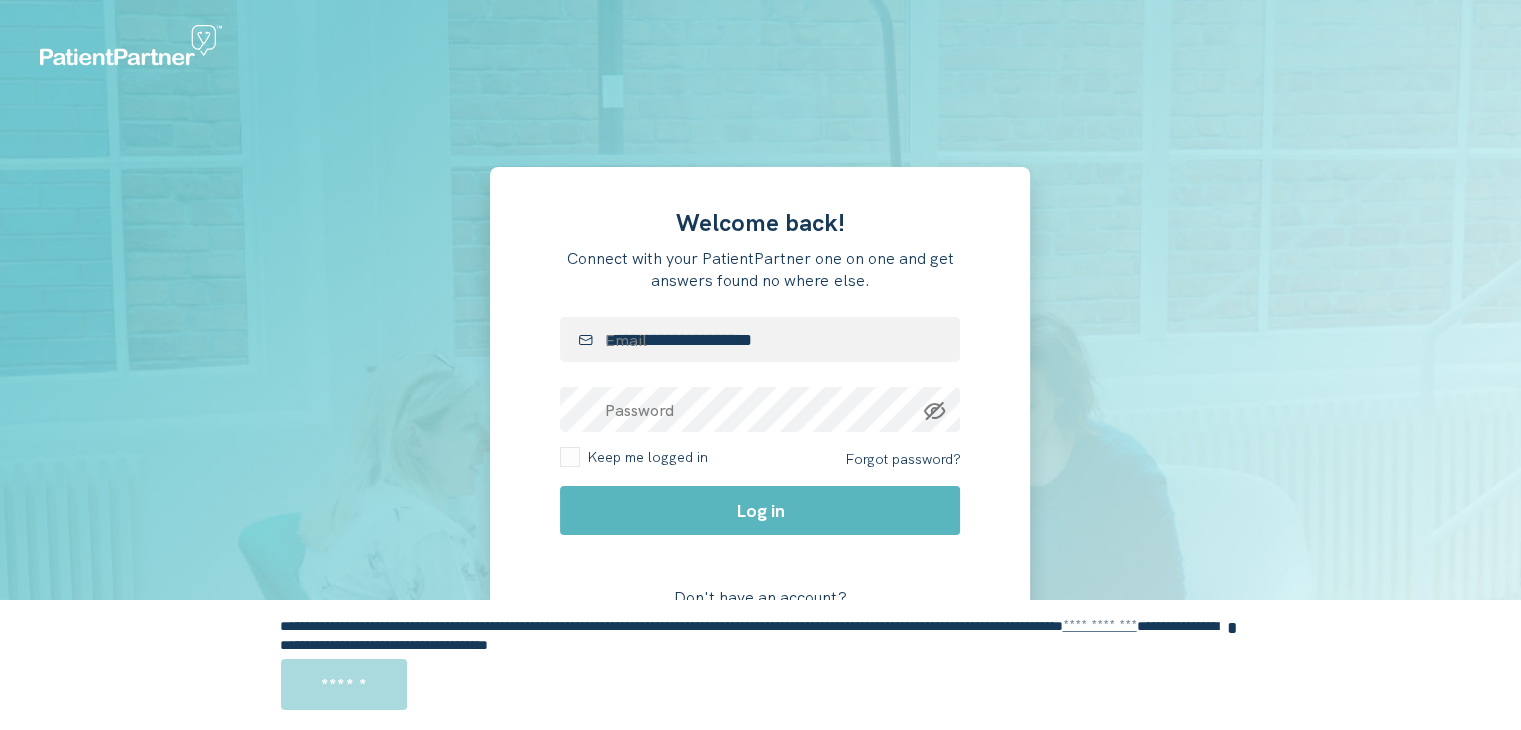 click on "******" at bounding box center [344, 684] 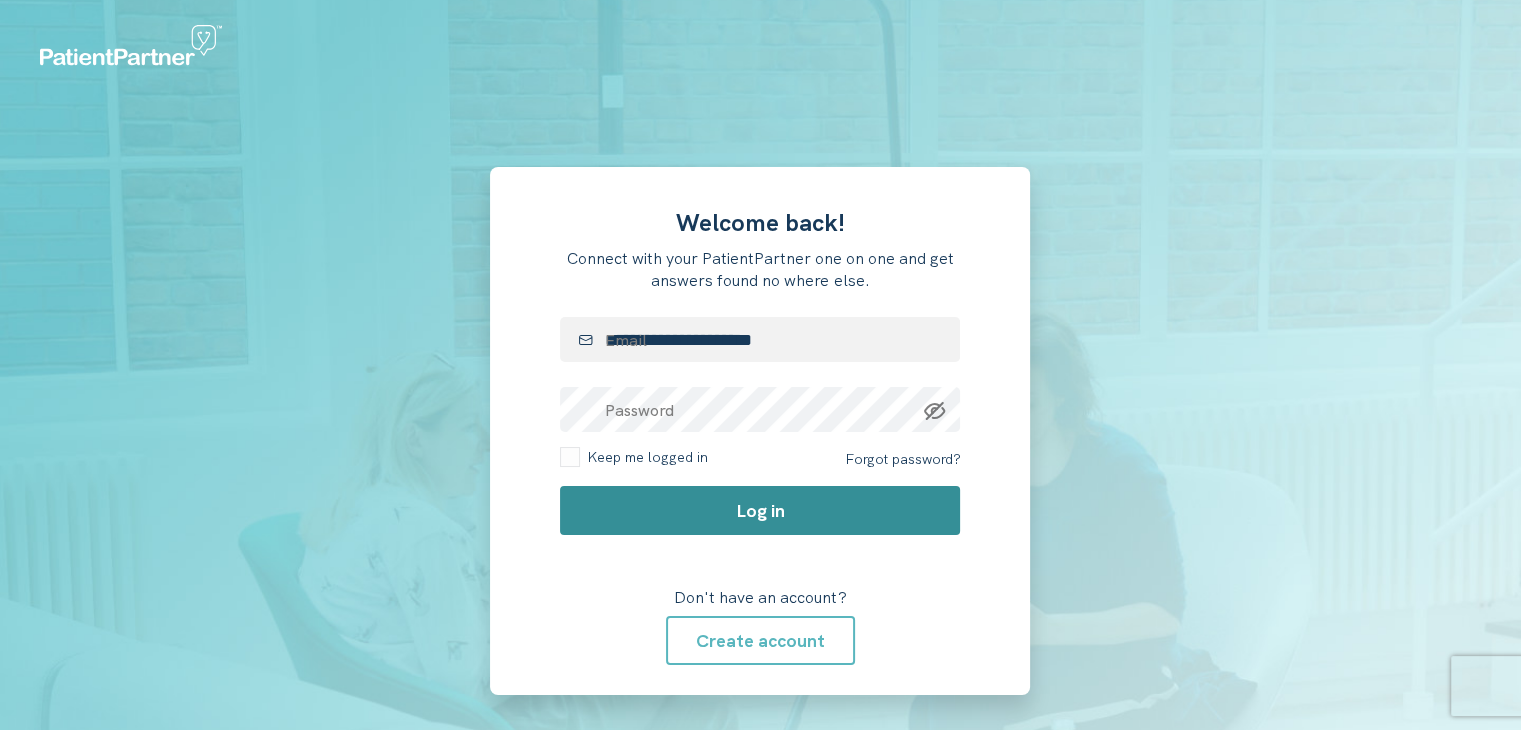 click on "Log in" 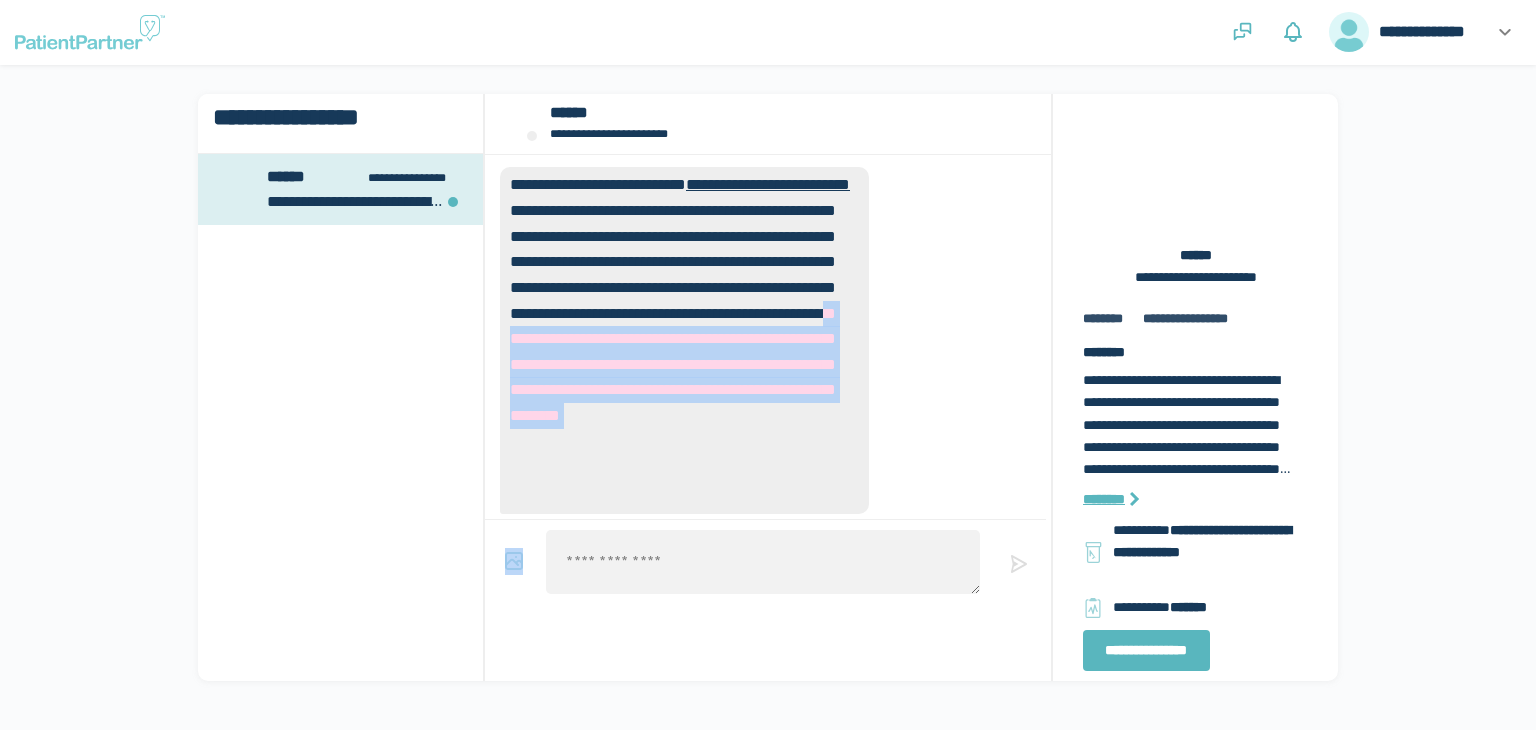 scroll, scrollTop: 0, scrollLeft: 0, axis: both 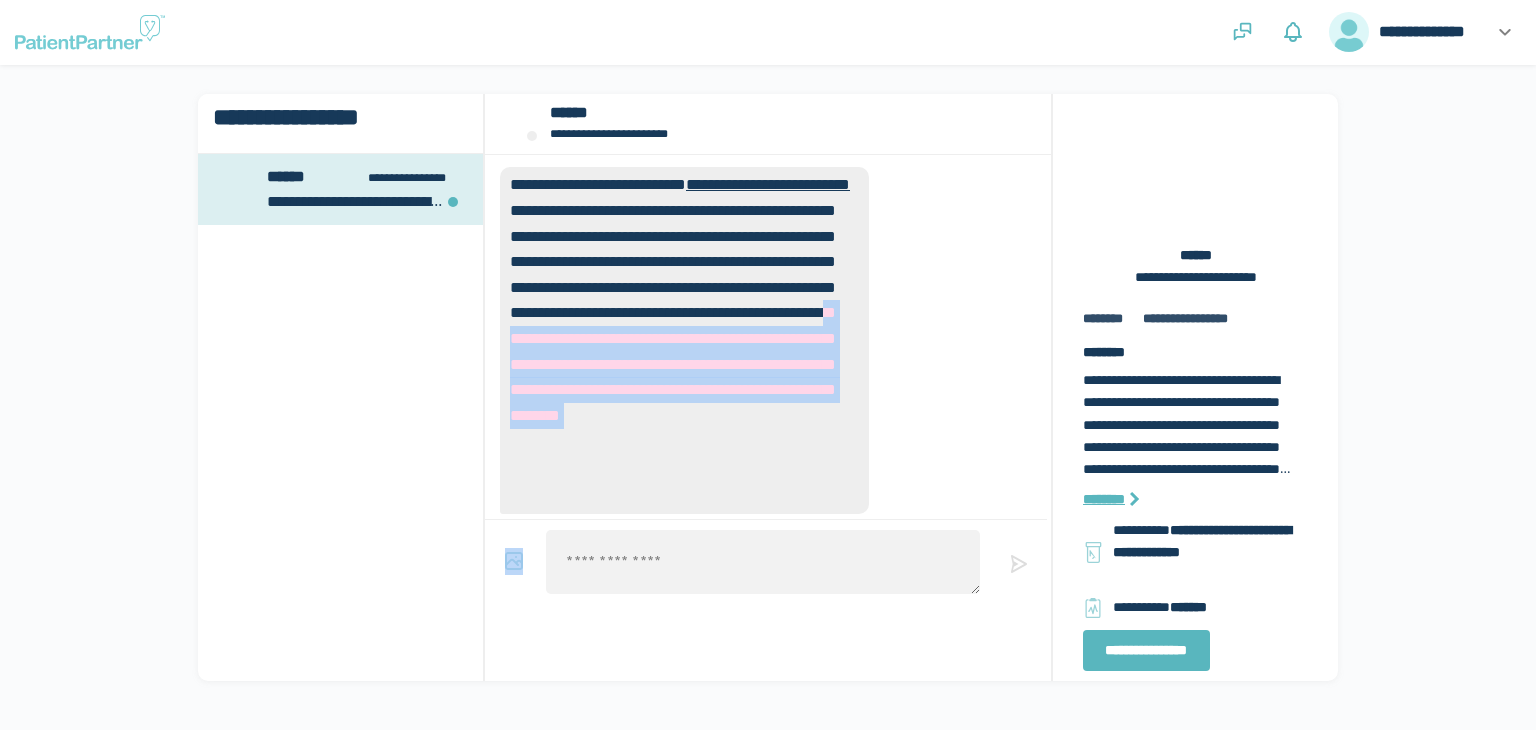 drag, startPoint x: 1047, startPoint y: 366, endPoint x: 973, endPoint y: 613, distance: 257.84686 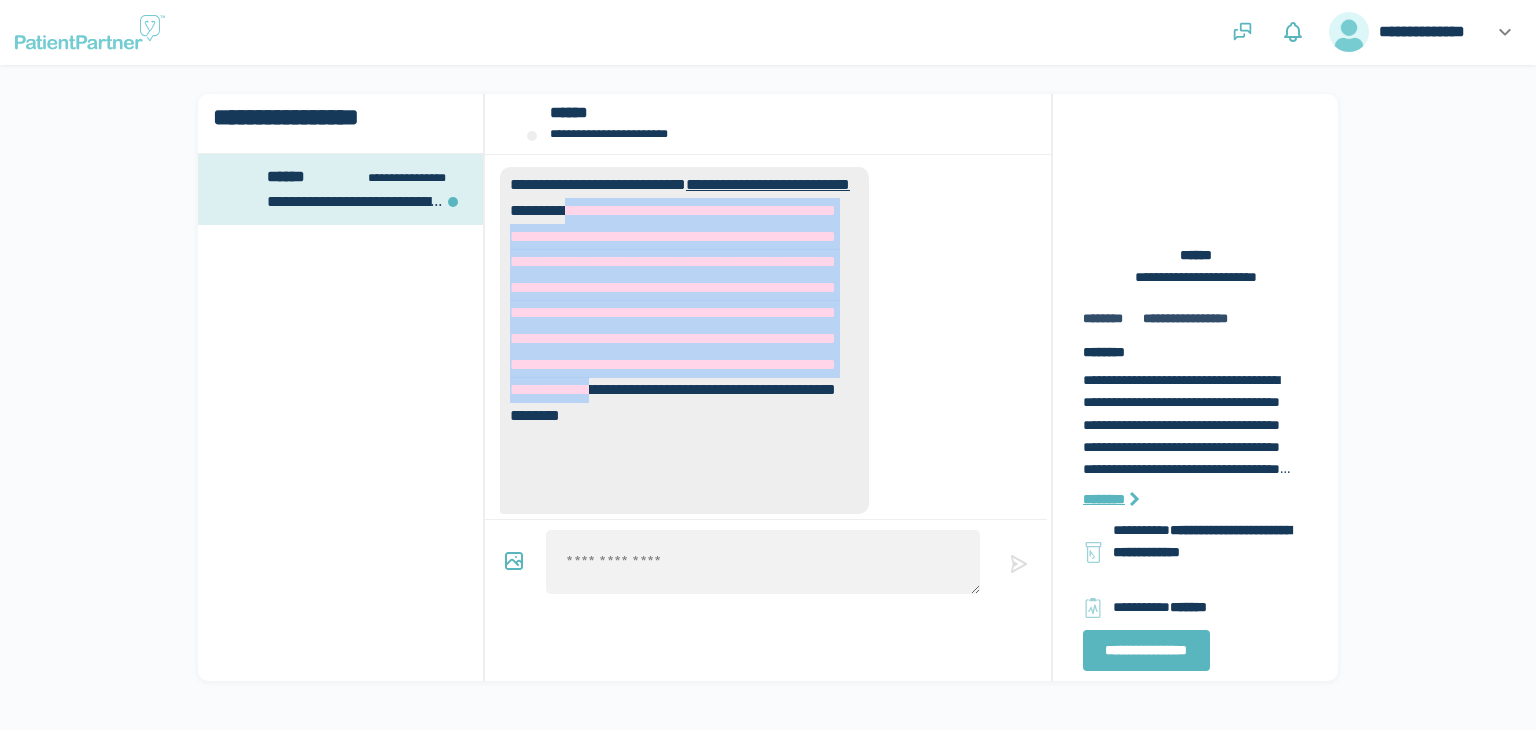 drag, startPoint x: 1041, startPoint y: 437, endPoint x: 1008, endPoint y: 224, distance: 215.54118 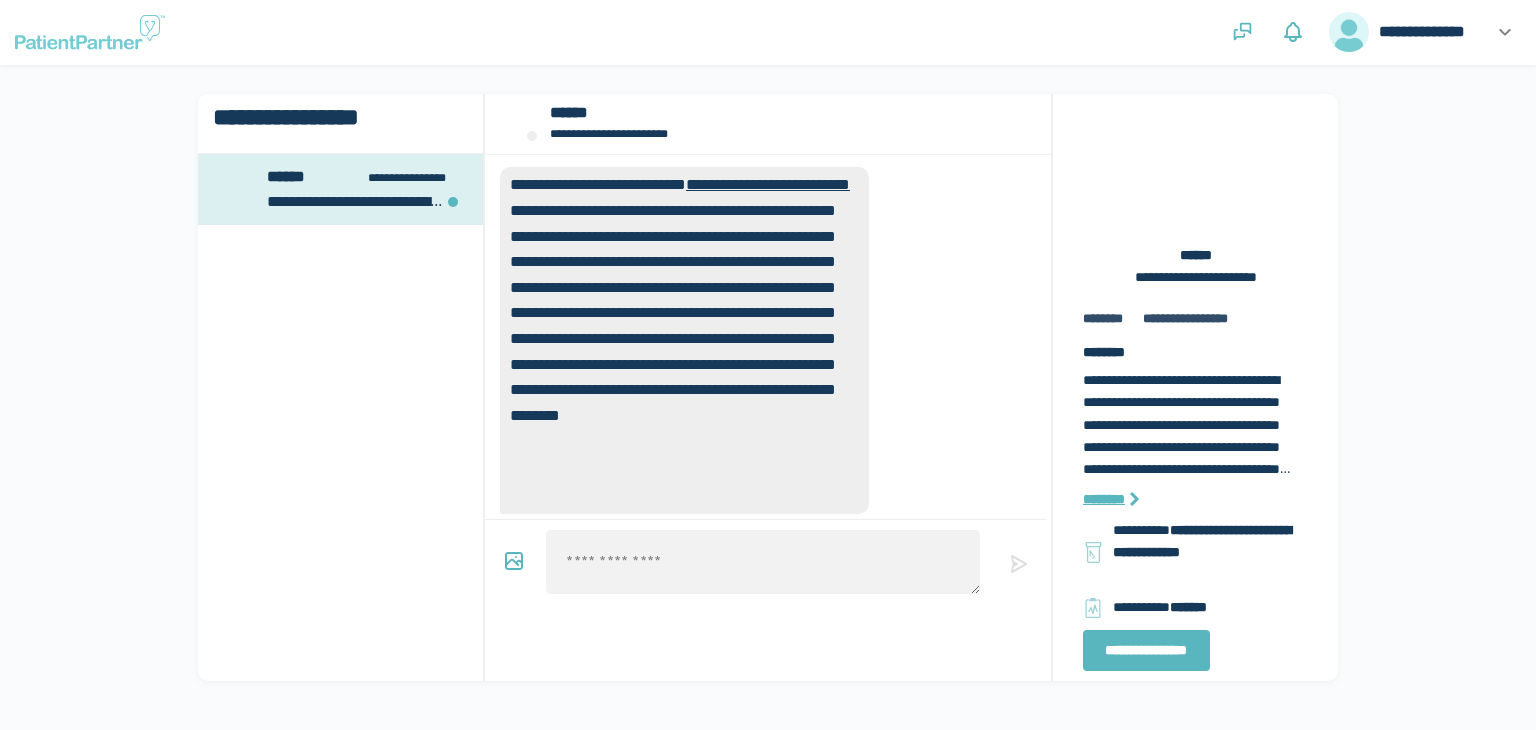 click on "[FIRST] [LAST] [STREET] [CITY], [STATE] [ZIP] [COUNTRY] [PHONE] [EMAIL] [SSN] [DLN] [CC] [DOB]" at bounding box center (766, 161) 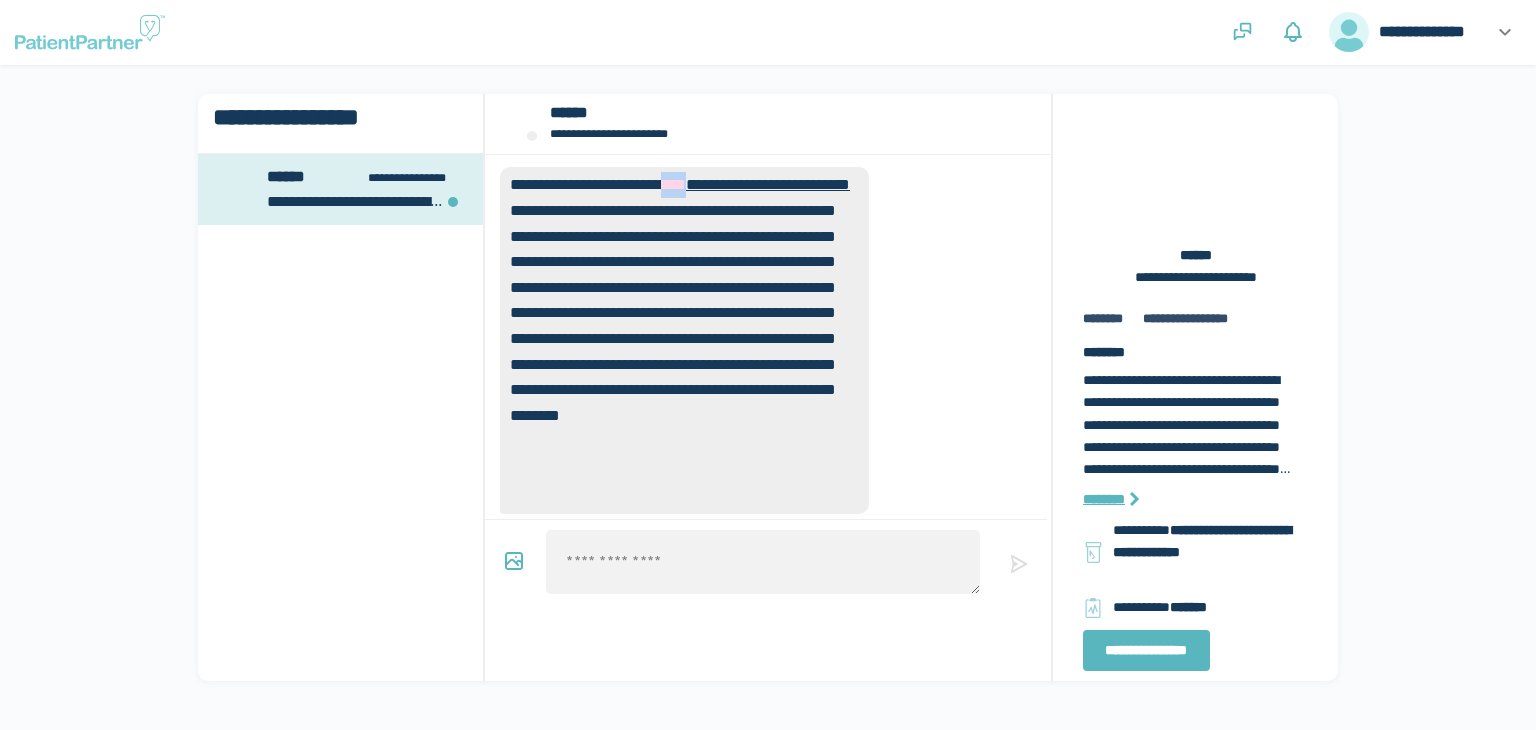 click on "[FIRST] [LAST] [STREET] [CITY], [STATE] [ZIP] [COUNTRY] [PHONE] [EMAIL] [SSN] [DLN] [CC] [DOB]" at bounding box center (766, 161) 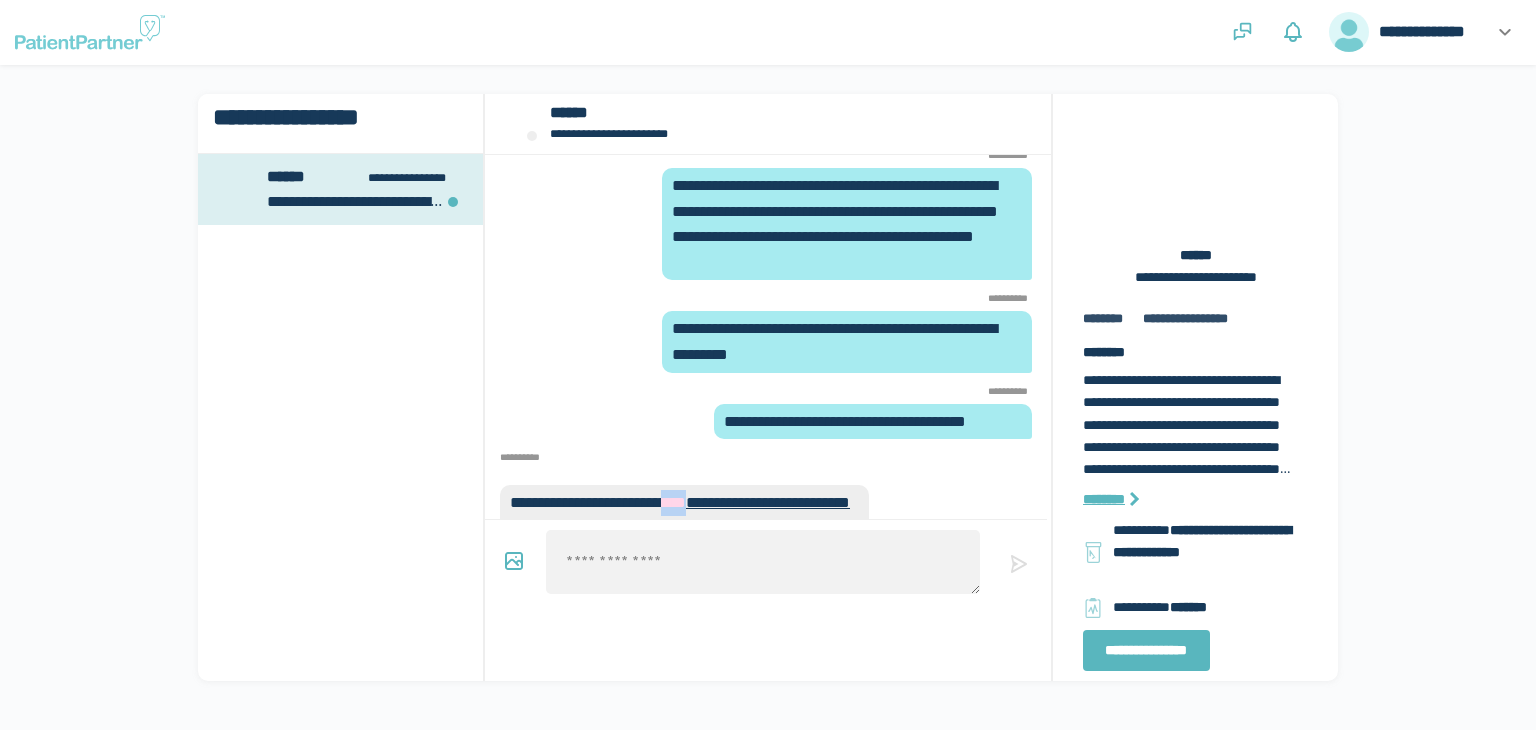 scroll, scrollTop: -351, scrollLeft: 0, axis: vertical 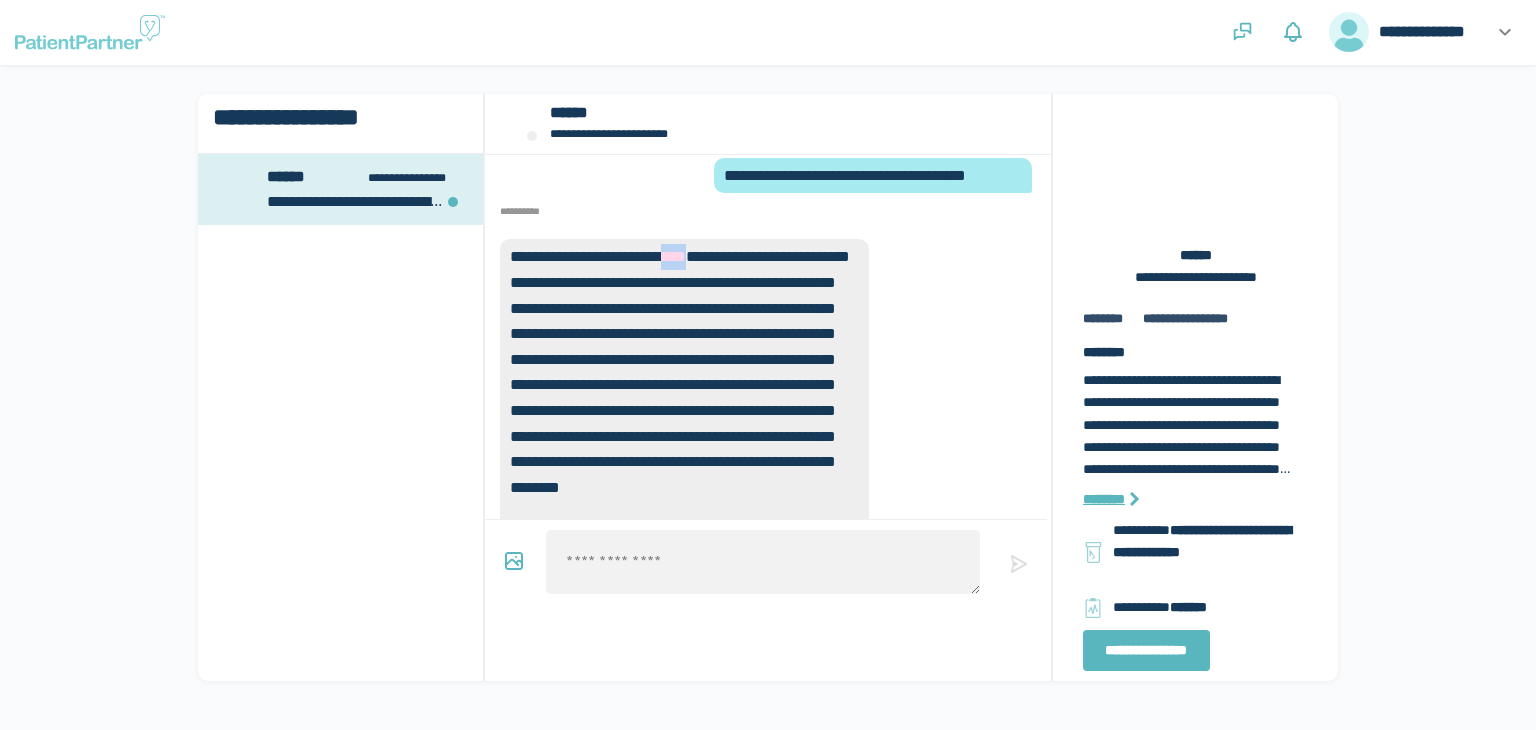 click on "**********" at bounding box center (768, 256) 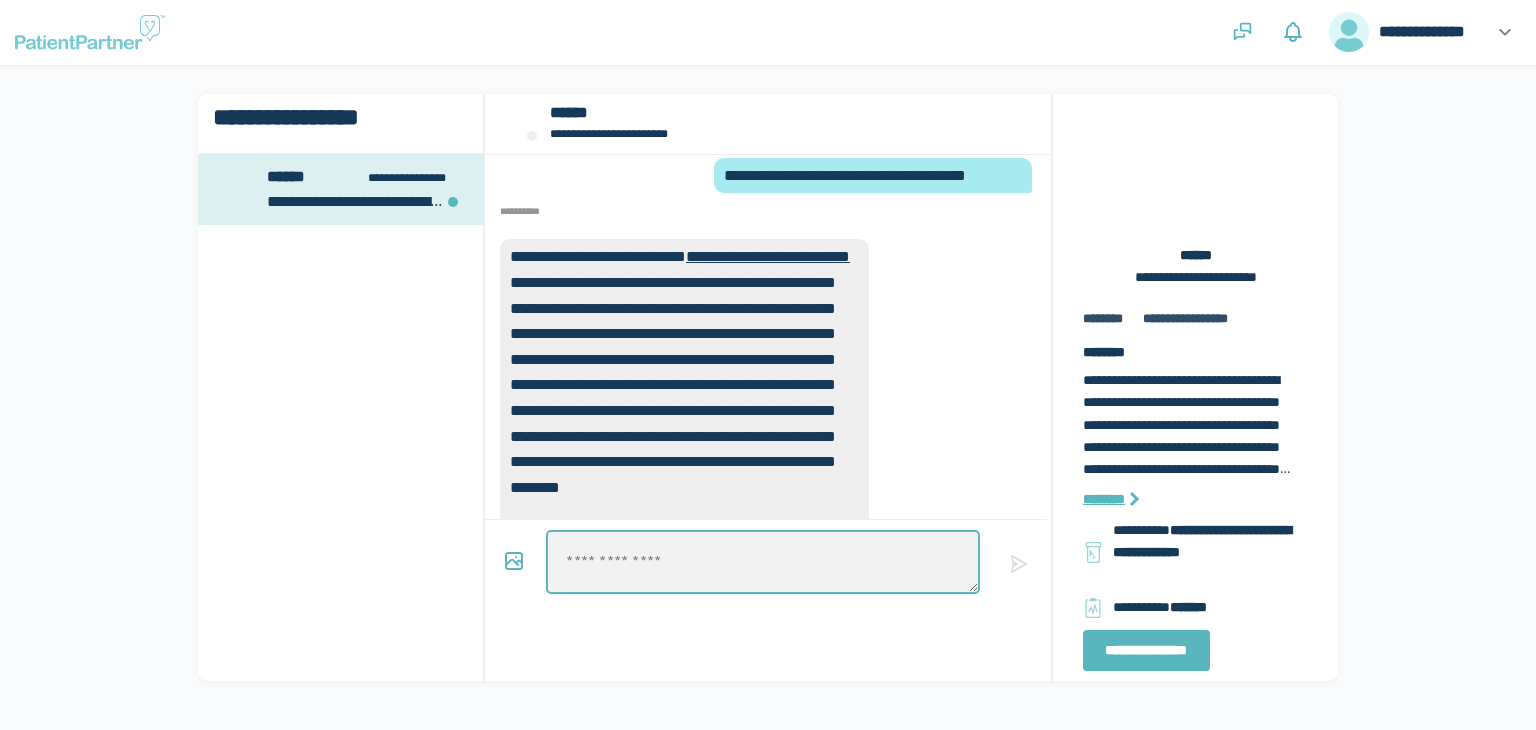 click at bounding box center [762, 562] 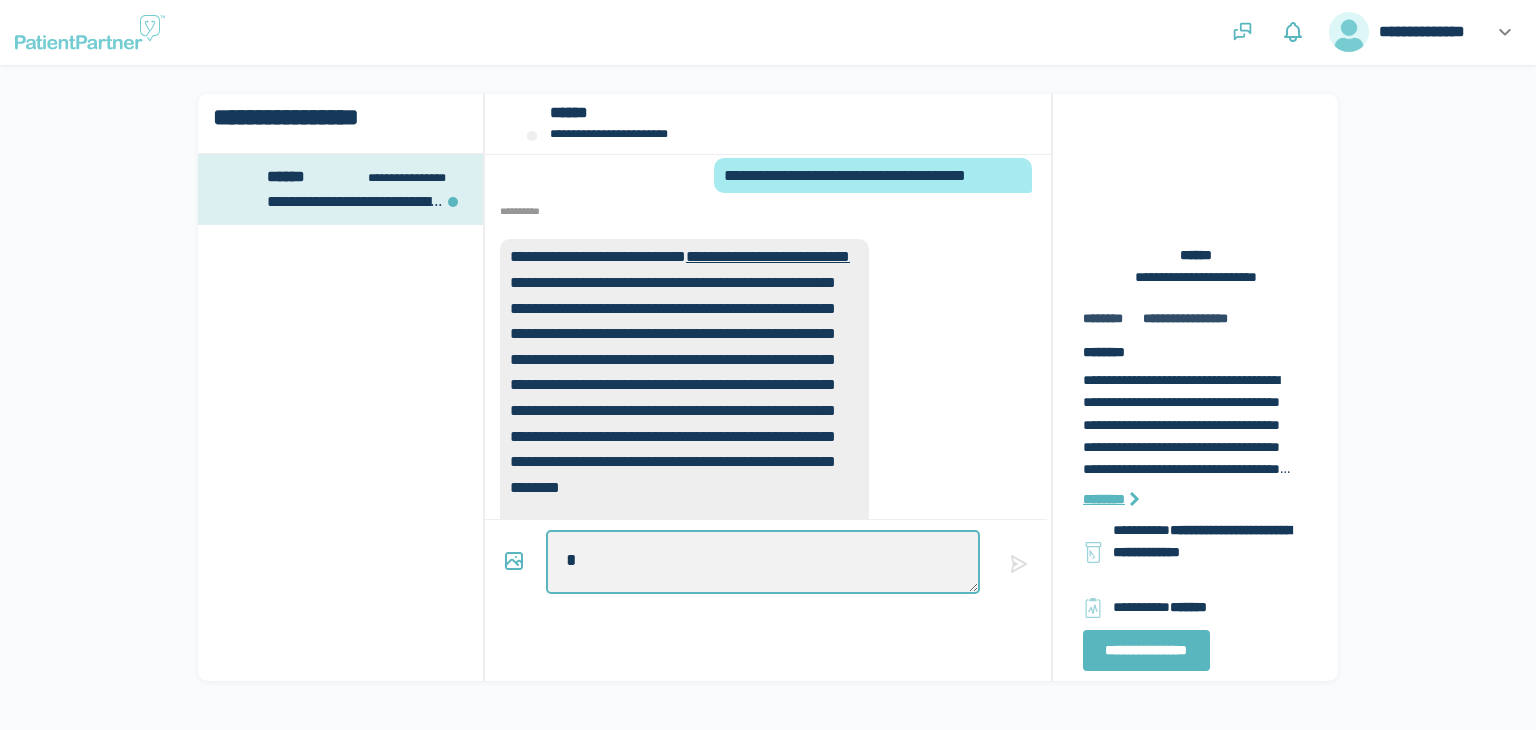 type on "*" 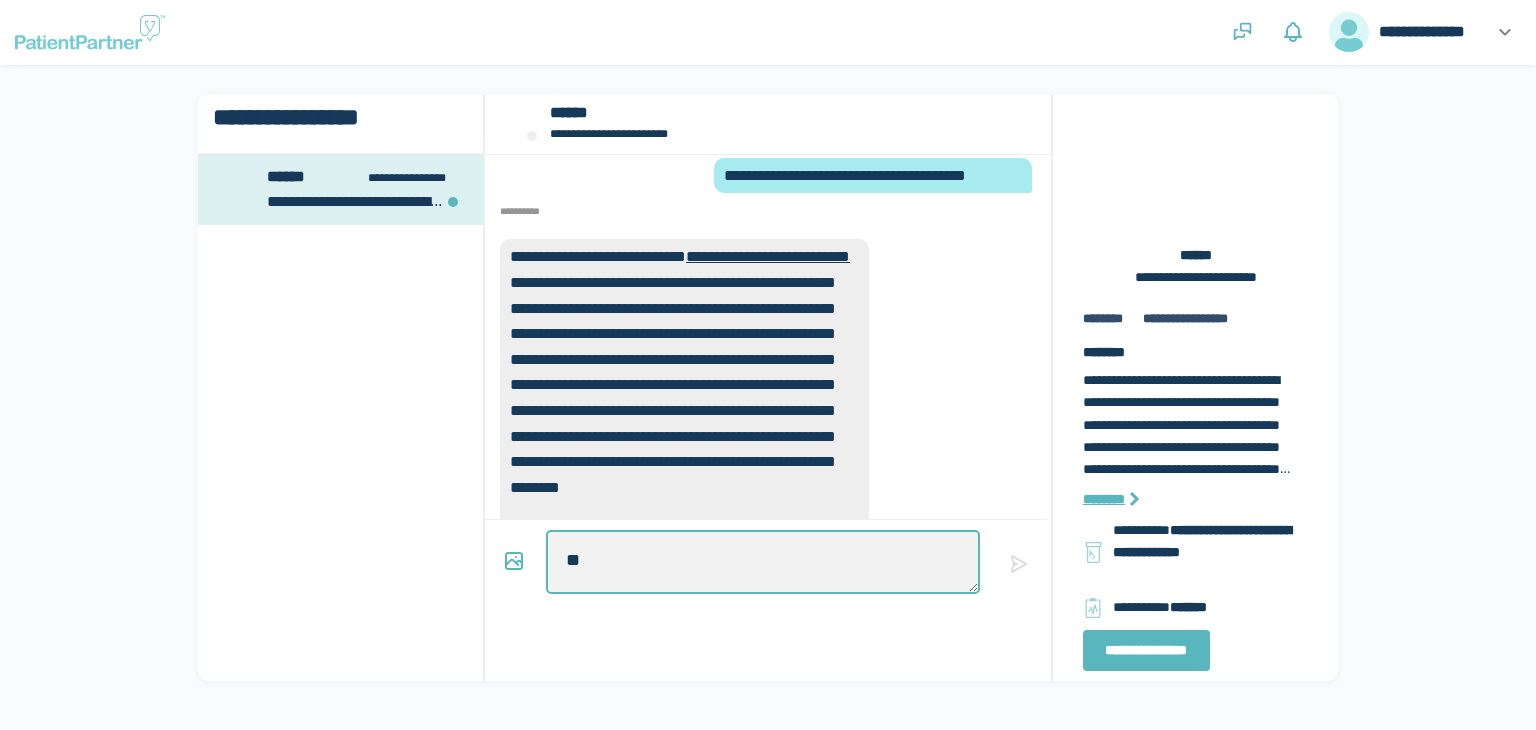 type on "*" 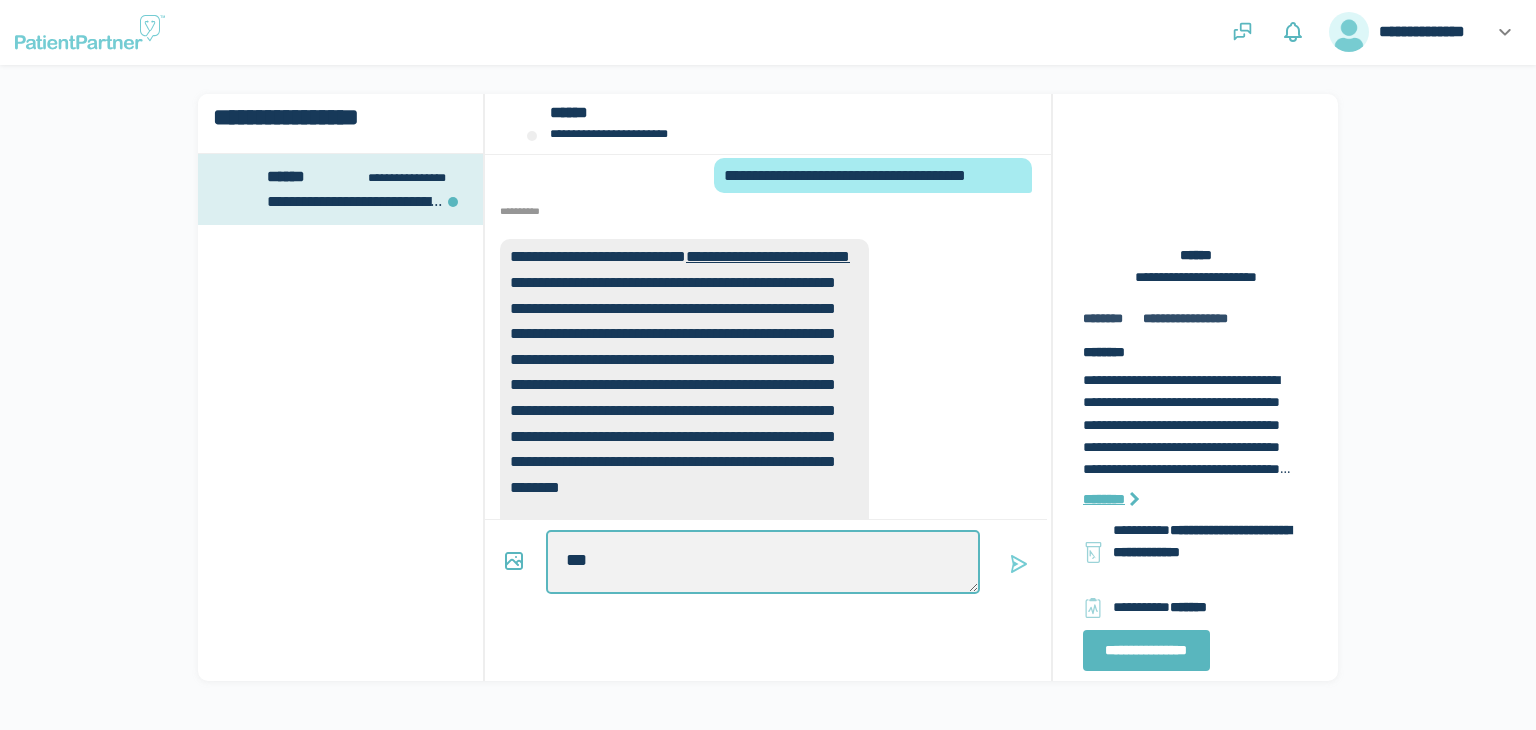 type on "*" 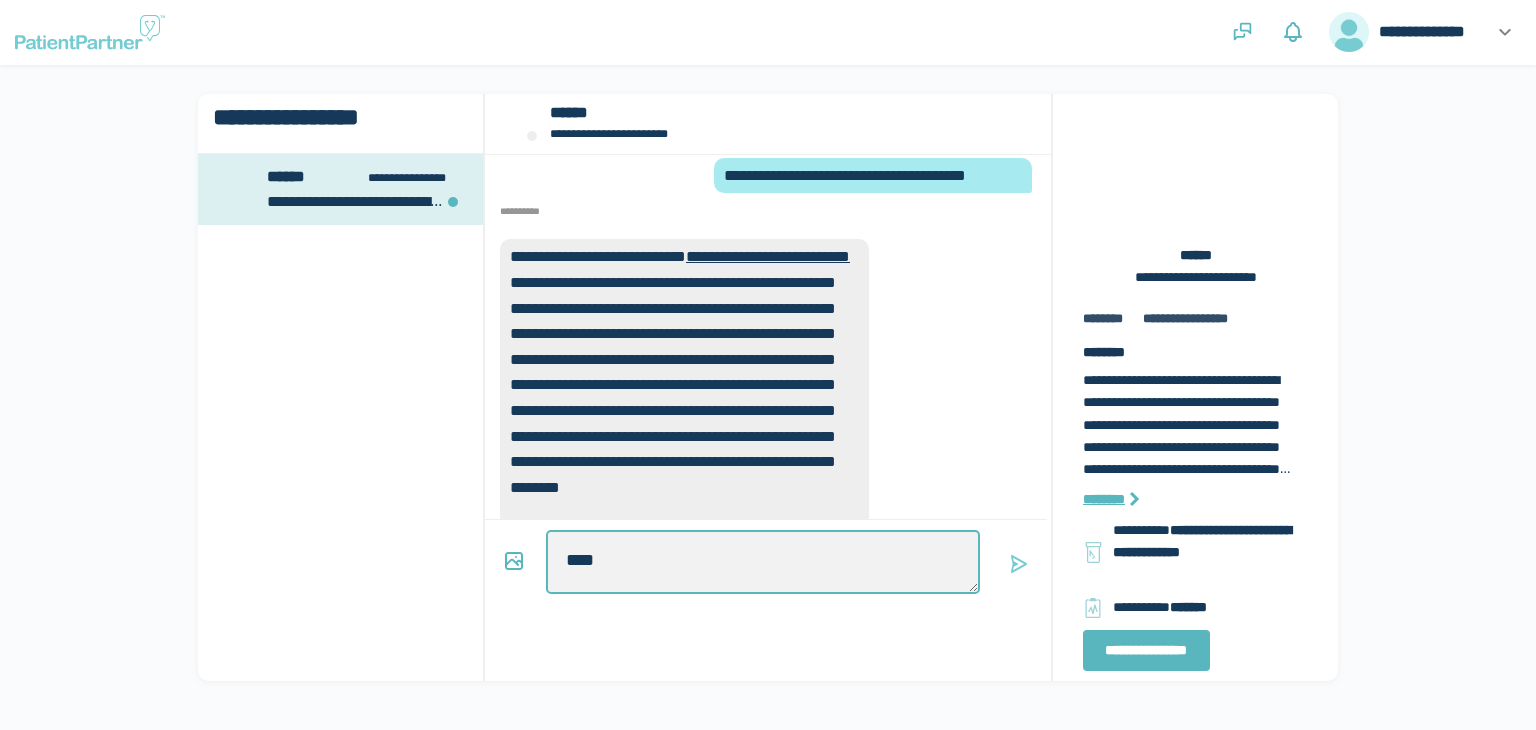 type on "*" 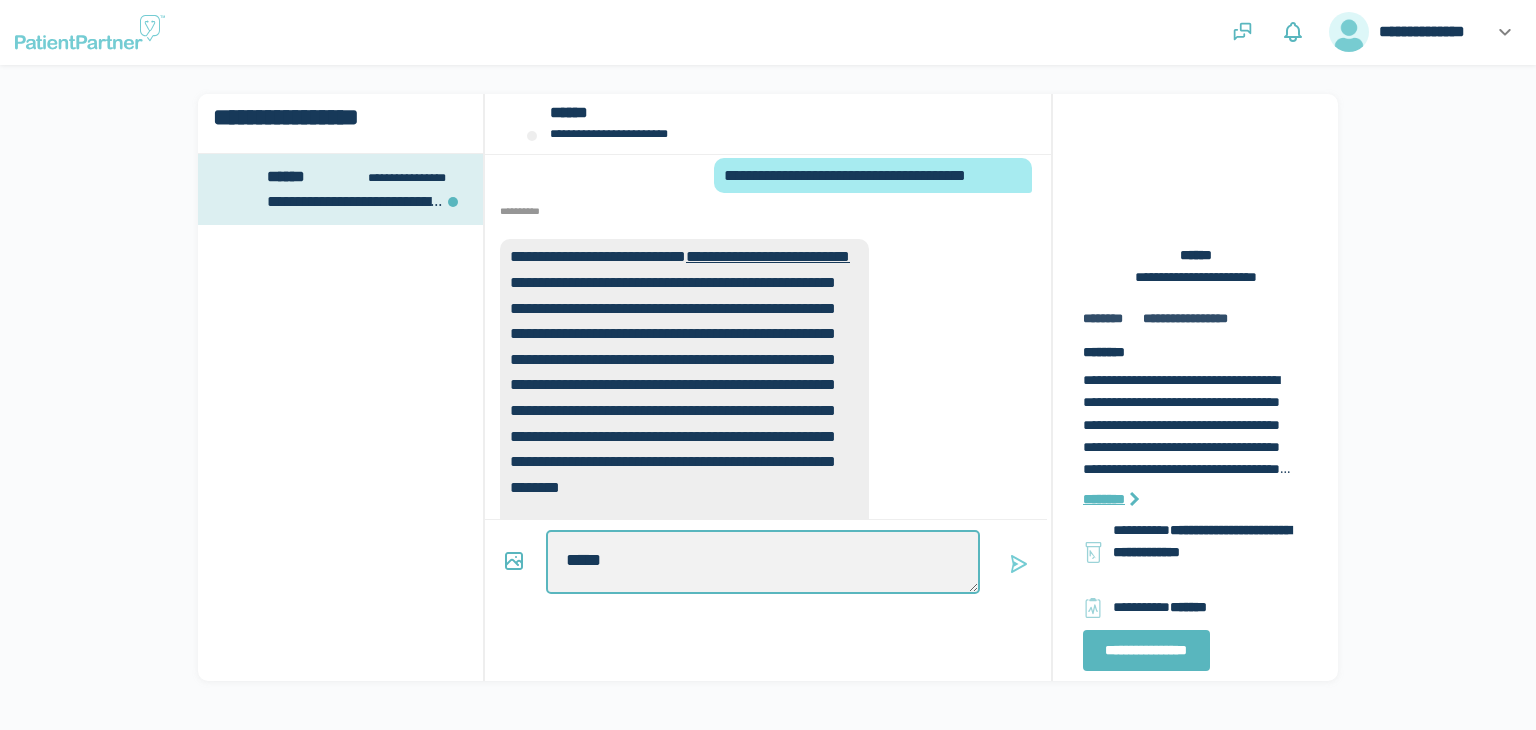 type on "*" 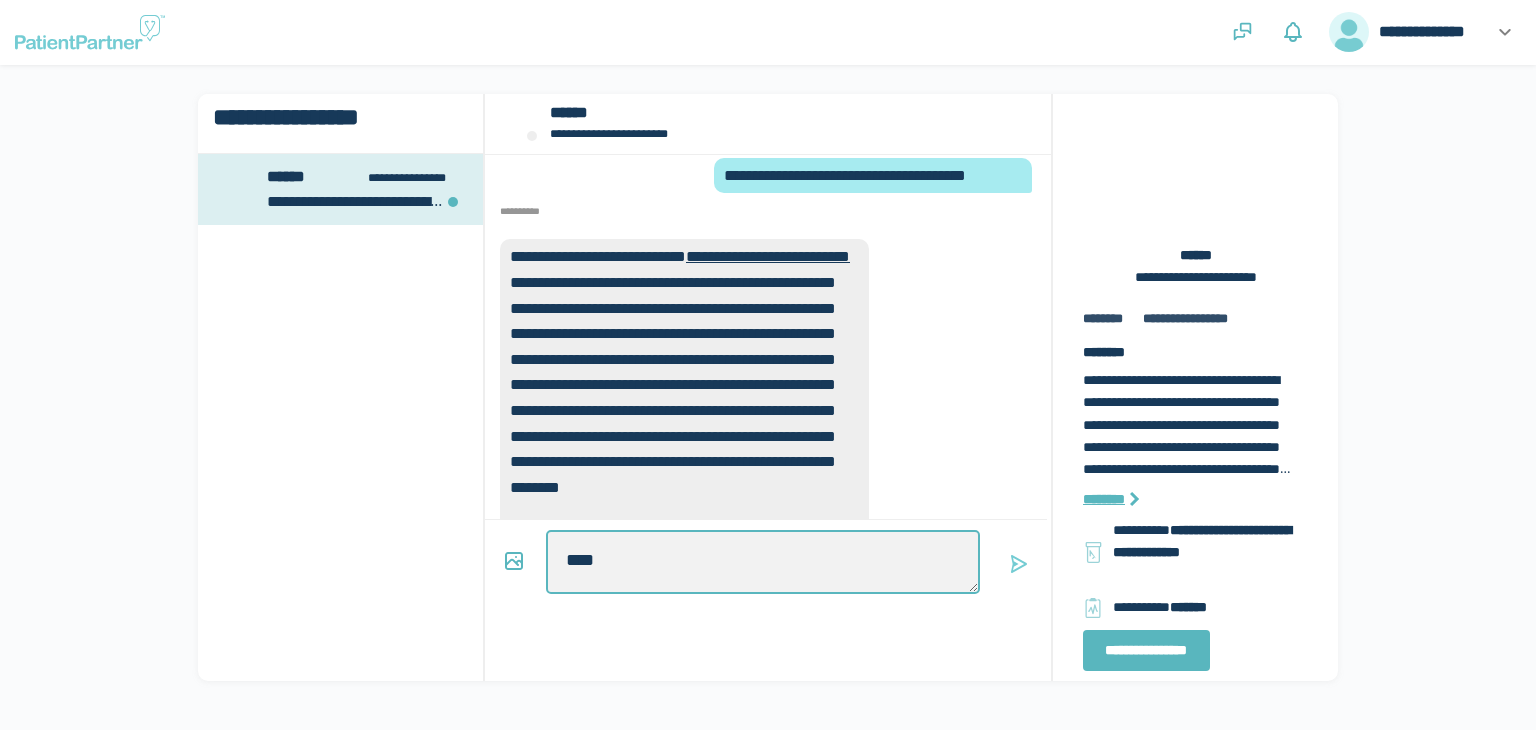 type on "*" 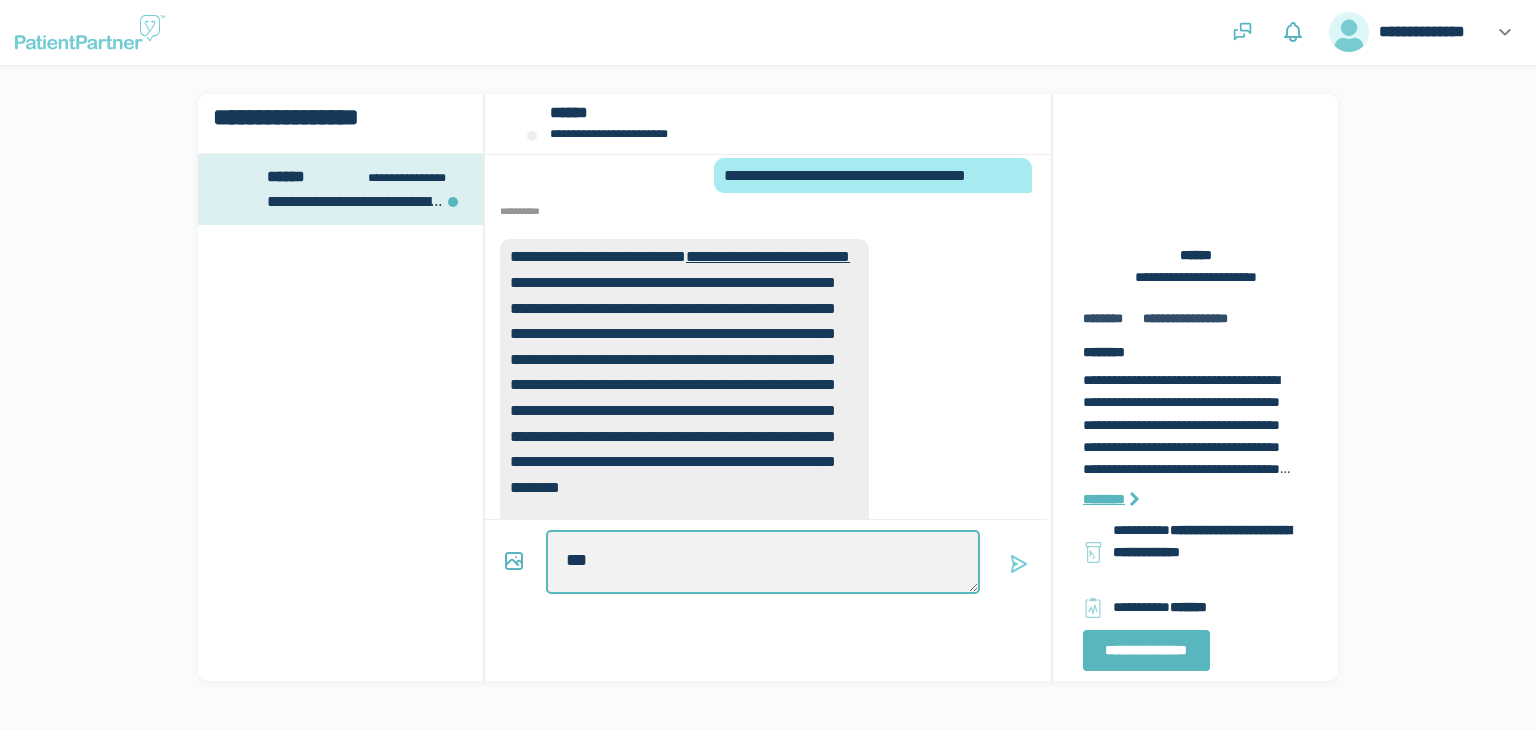type on "*" 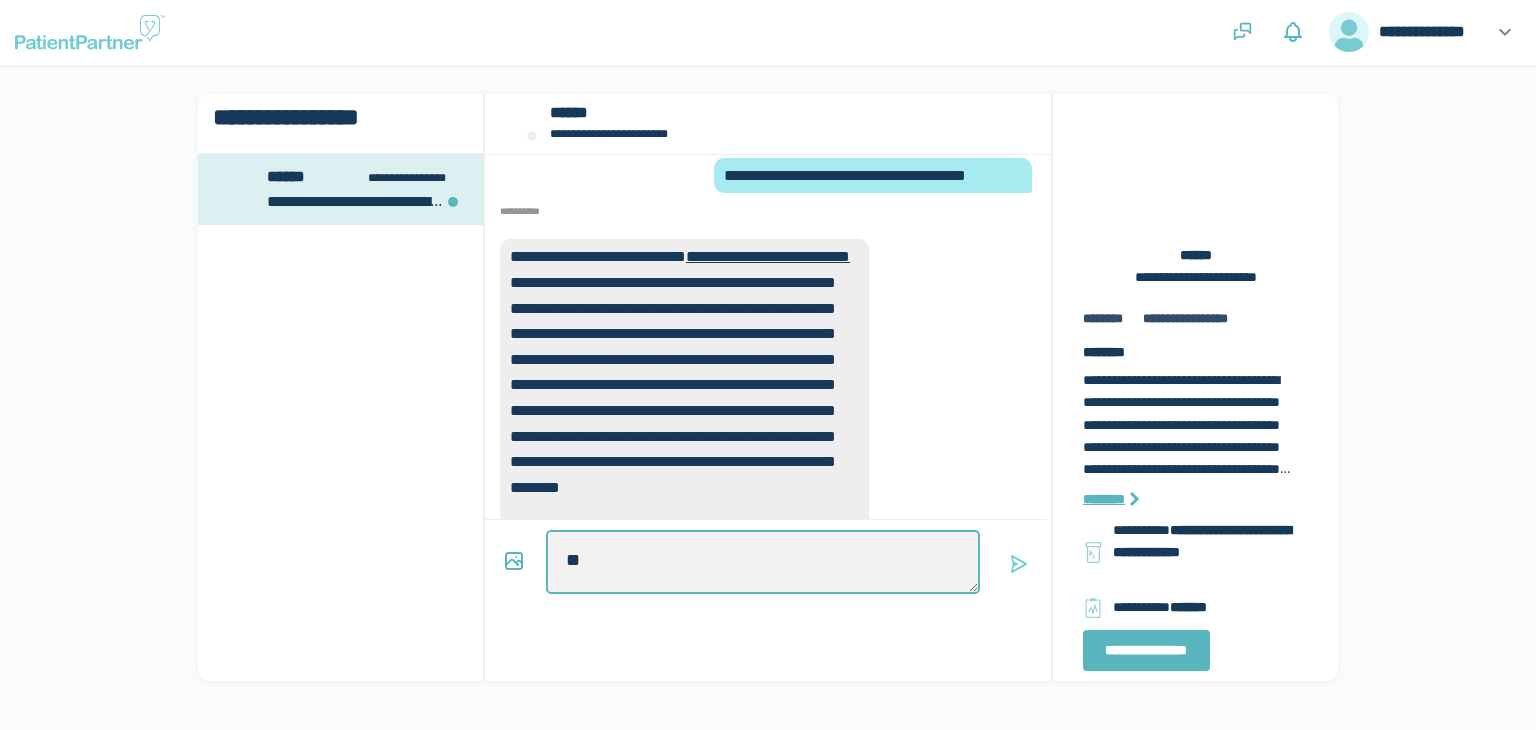 type on "*" 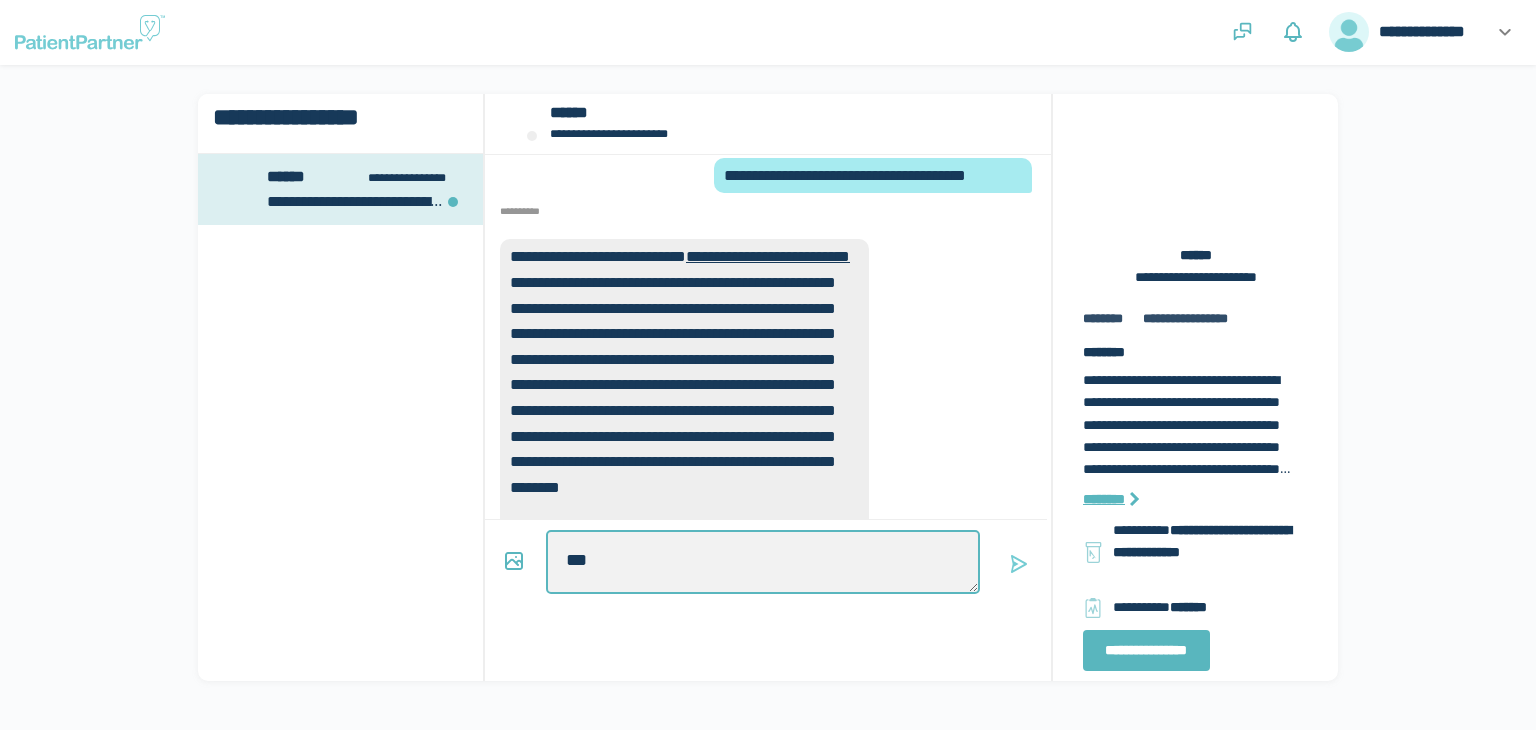 type on "*" 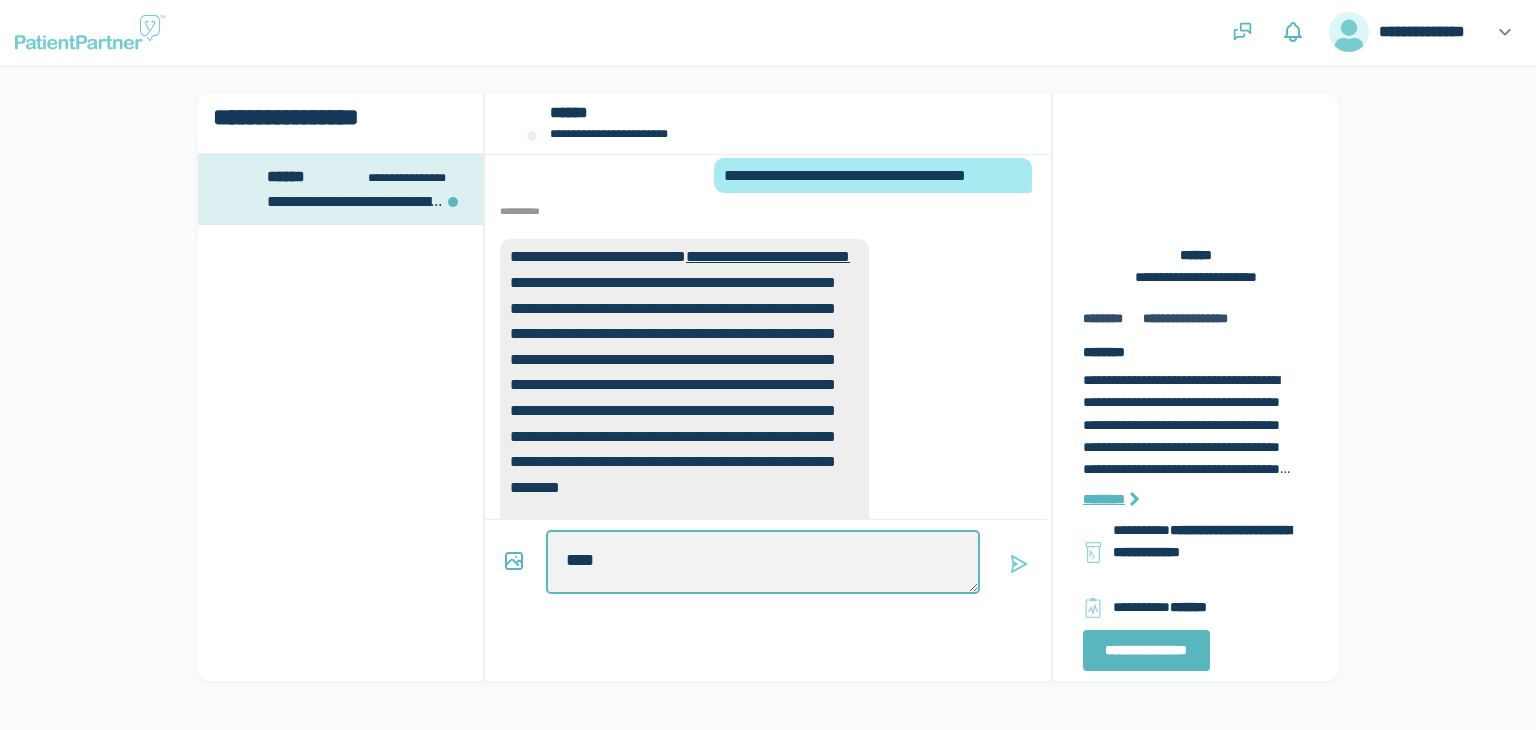 type on "*" 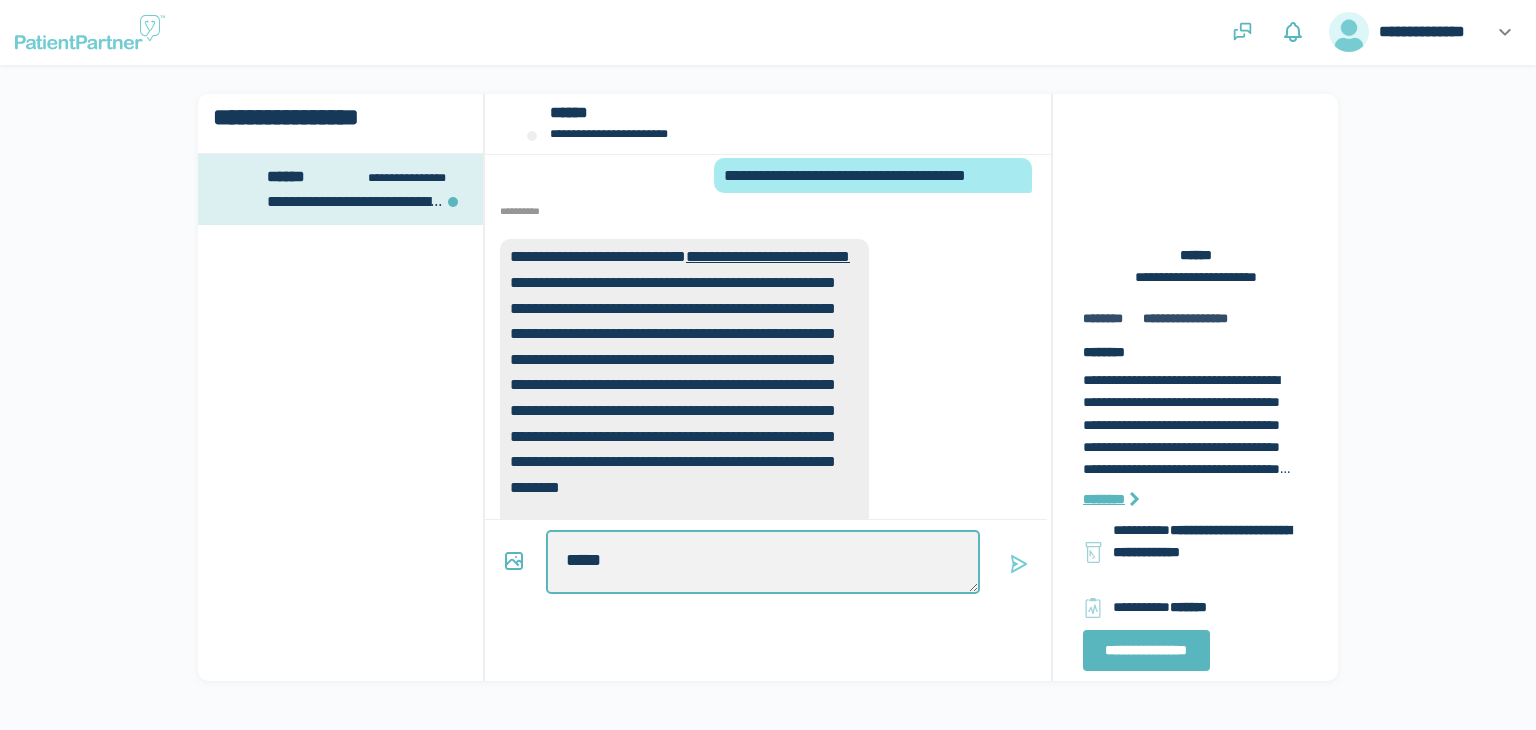 type on "*" 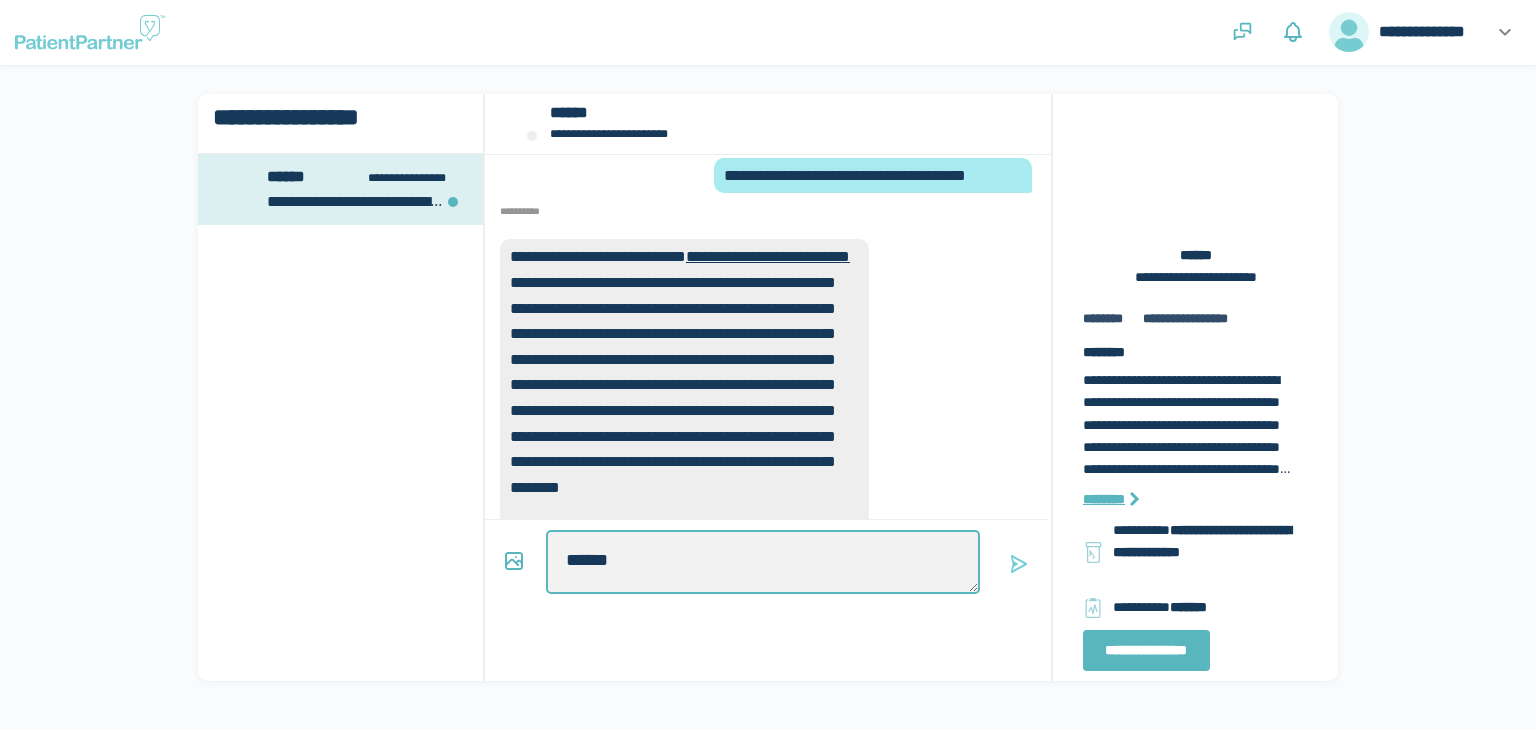type on "*" 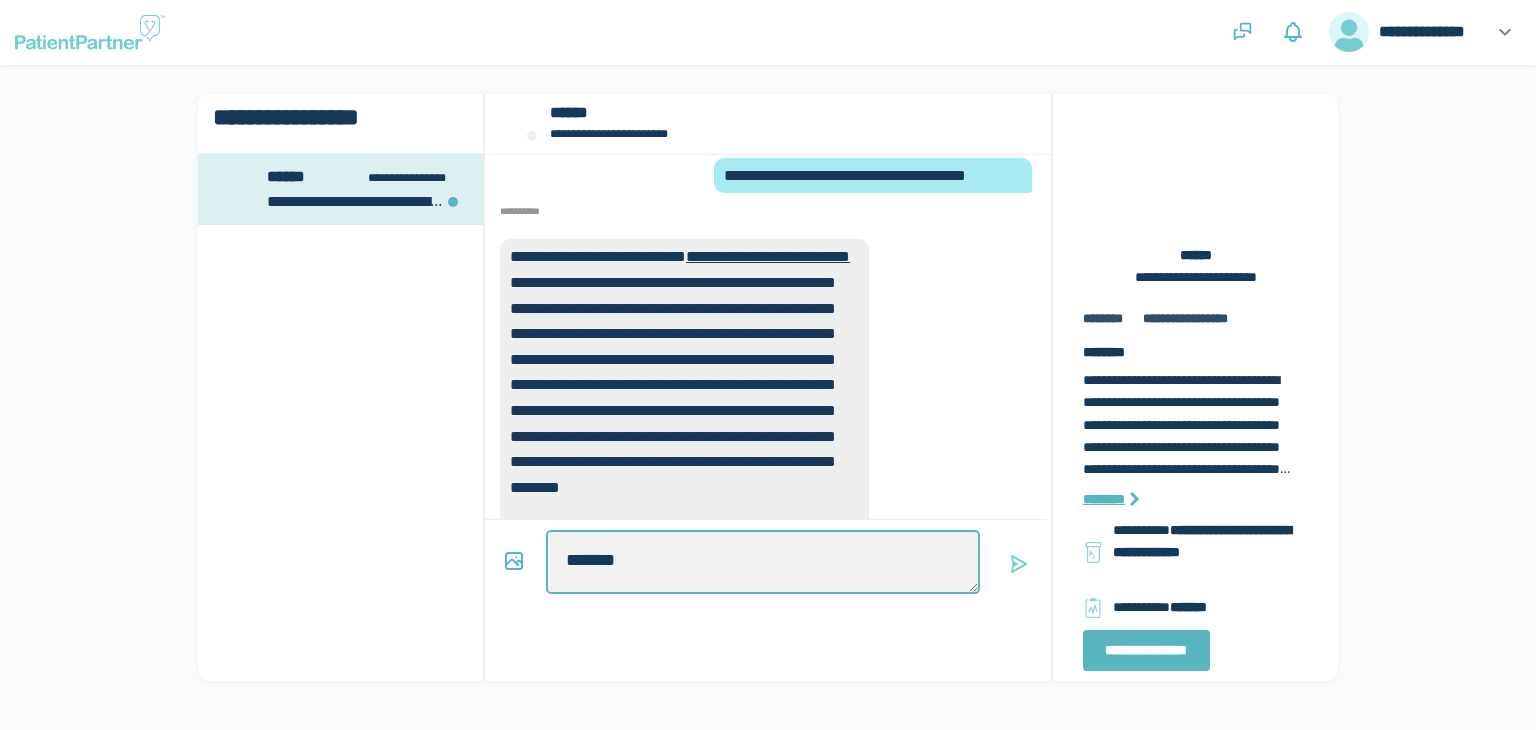 type on "*" 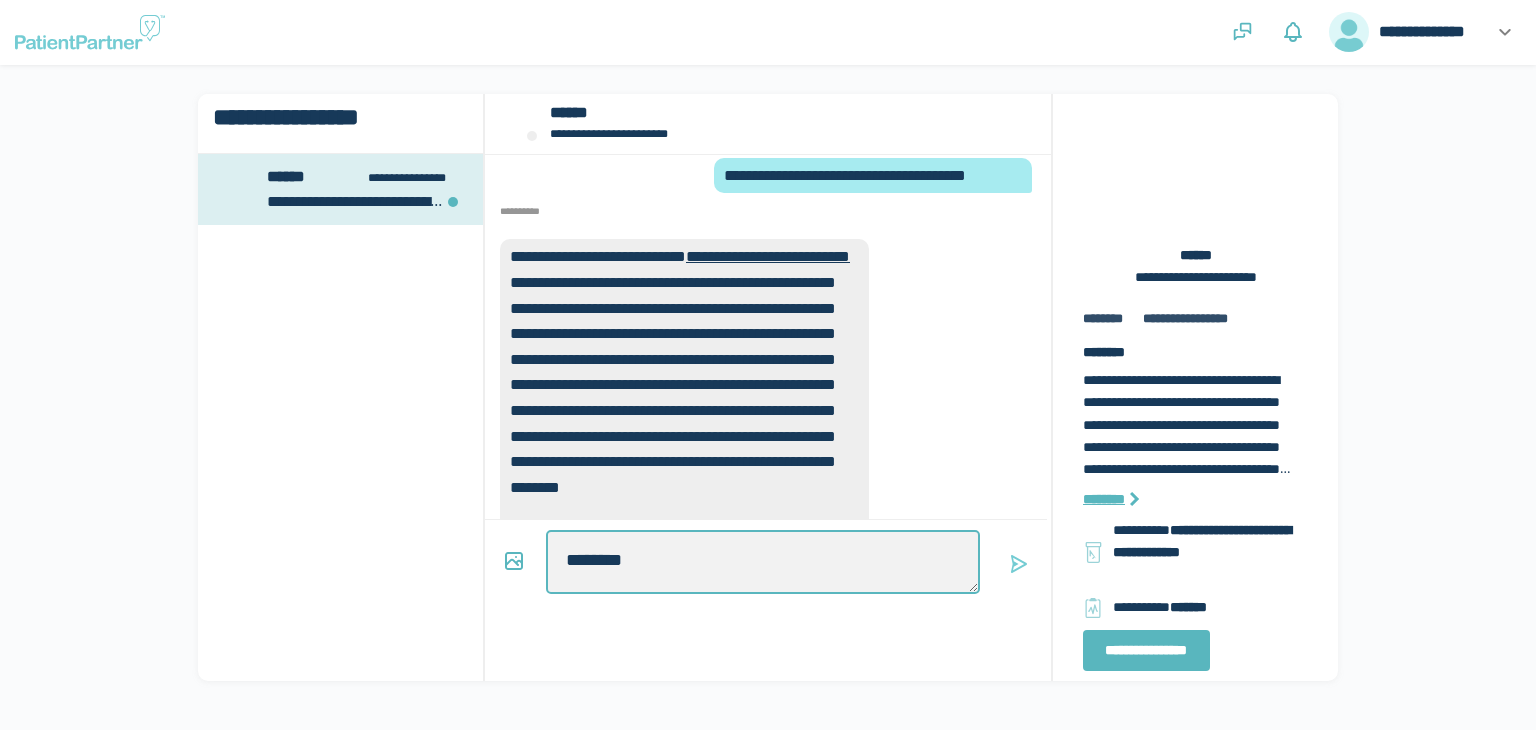 type on "*" 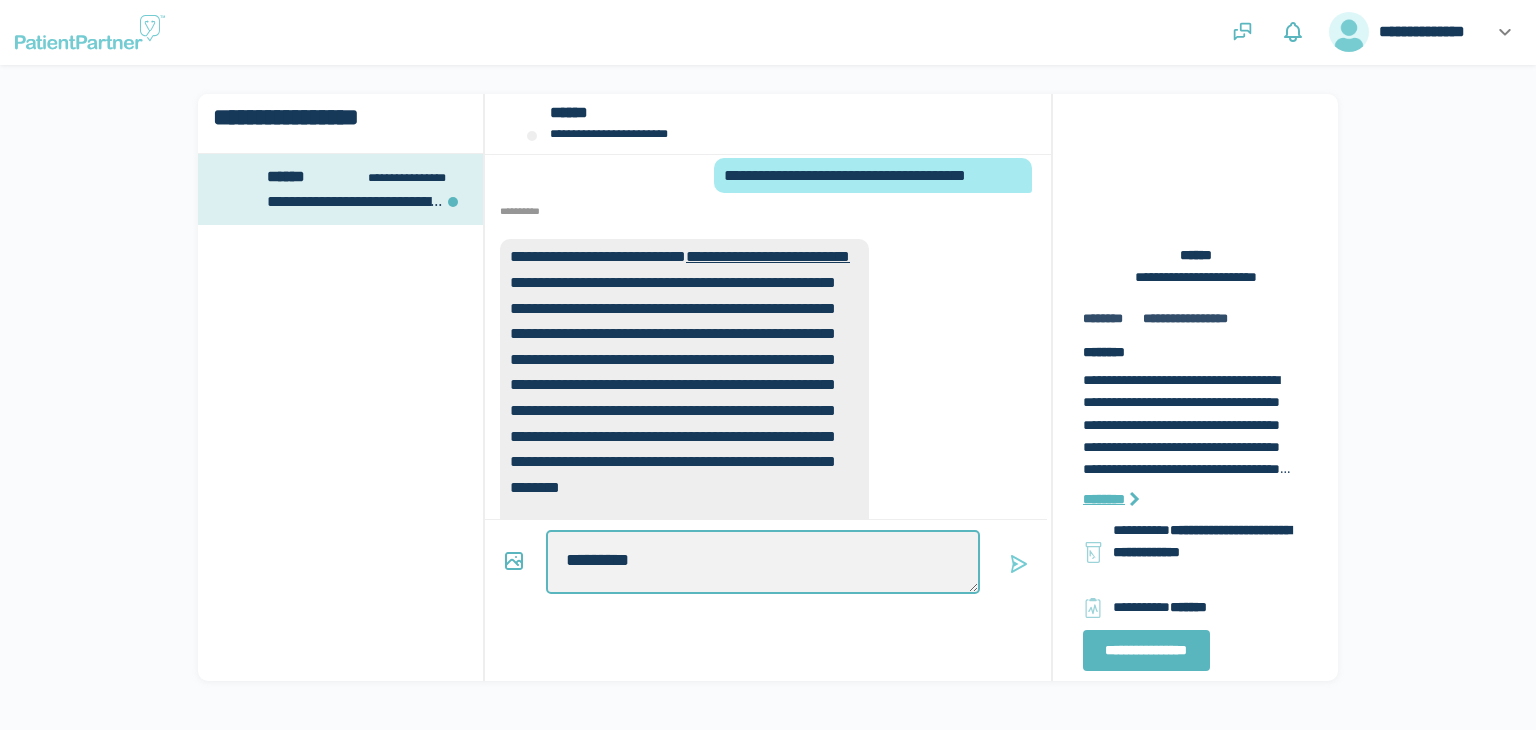 type on "*" 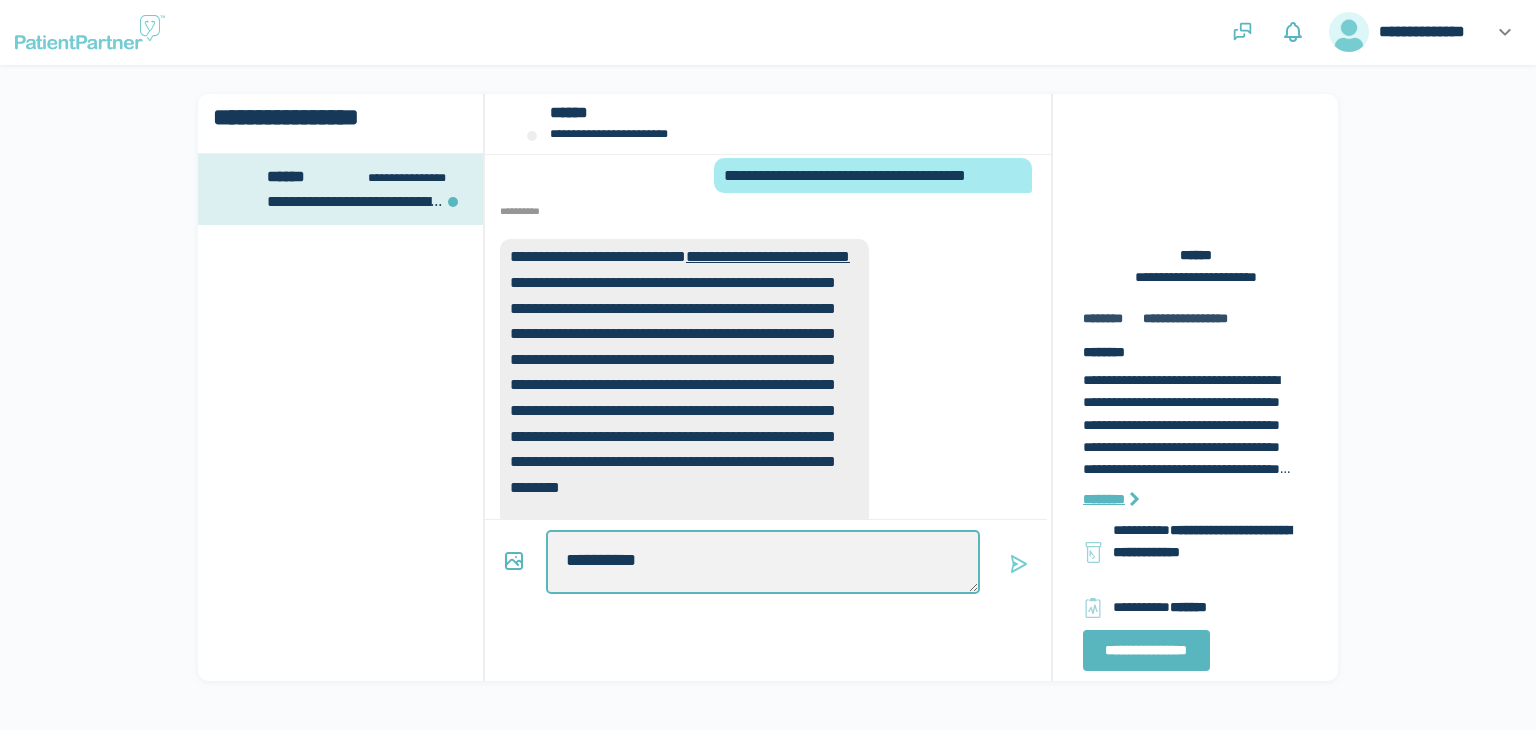 type on "*" 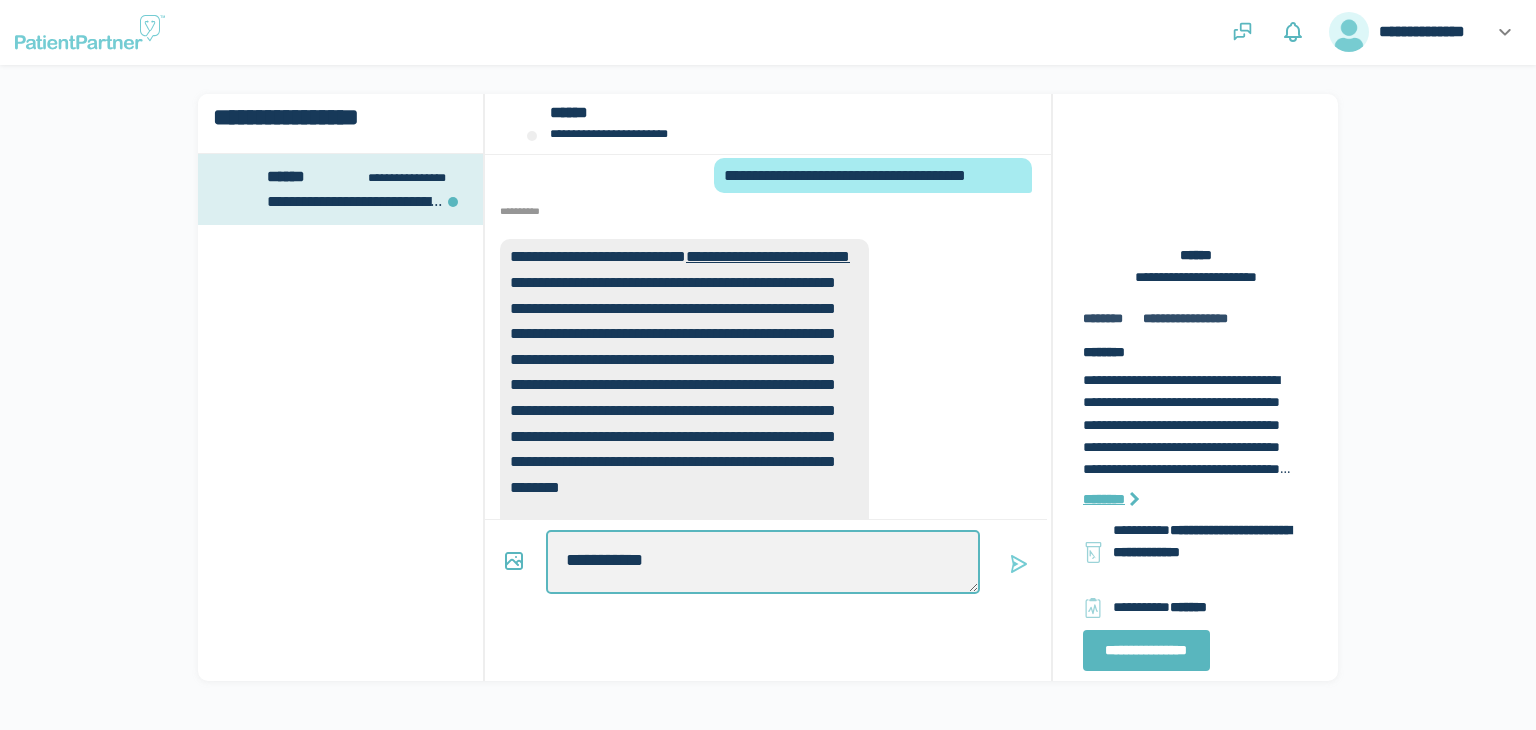 type on "*" 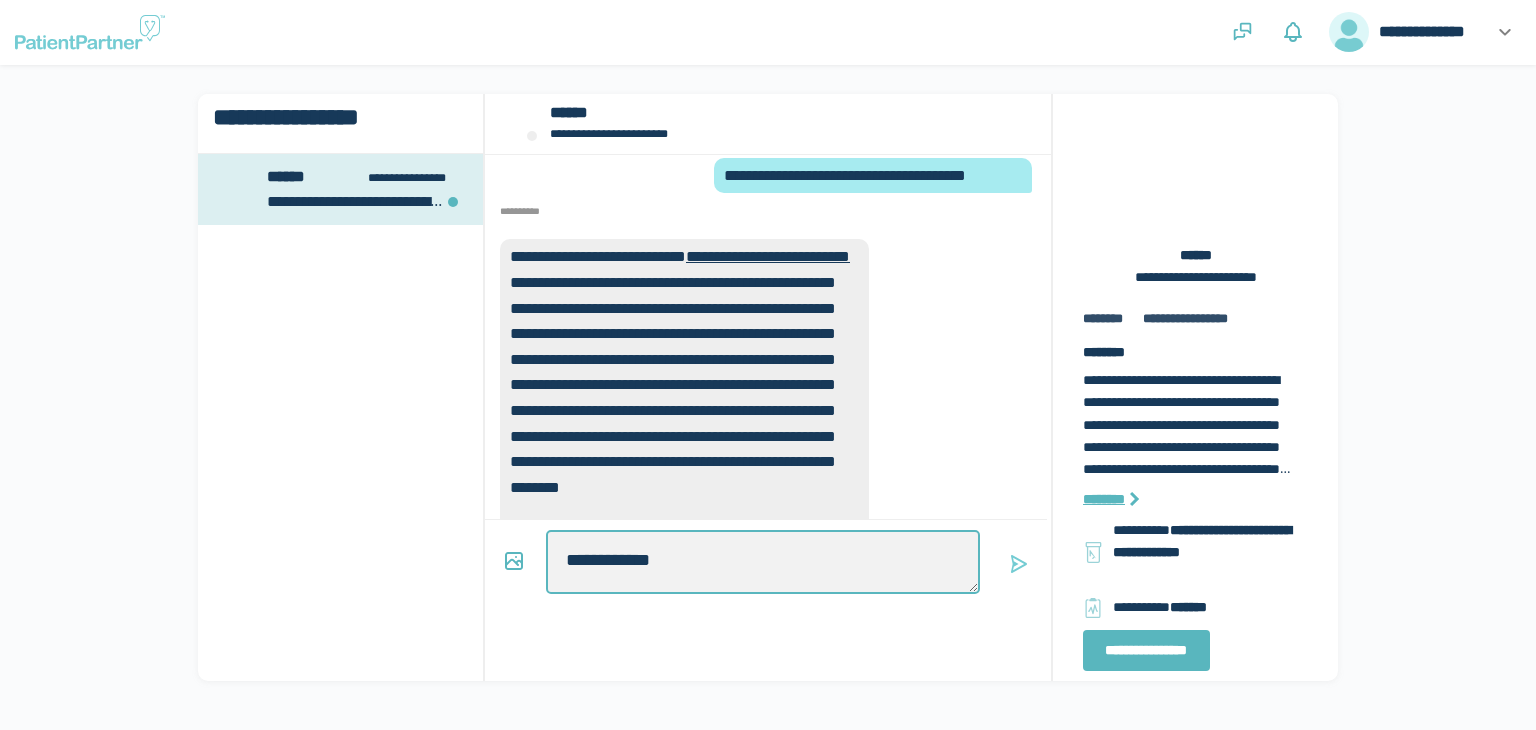 type on "*" 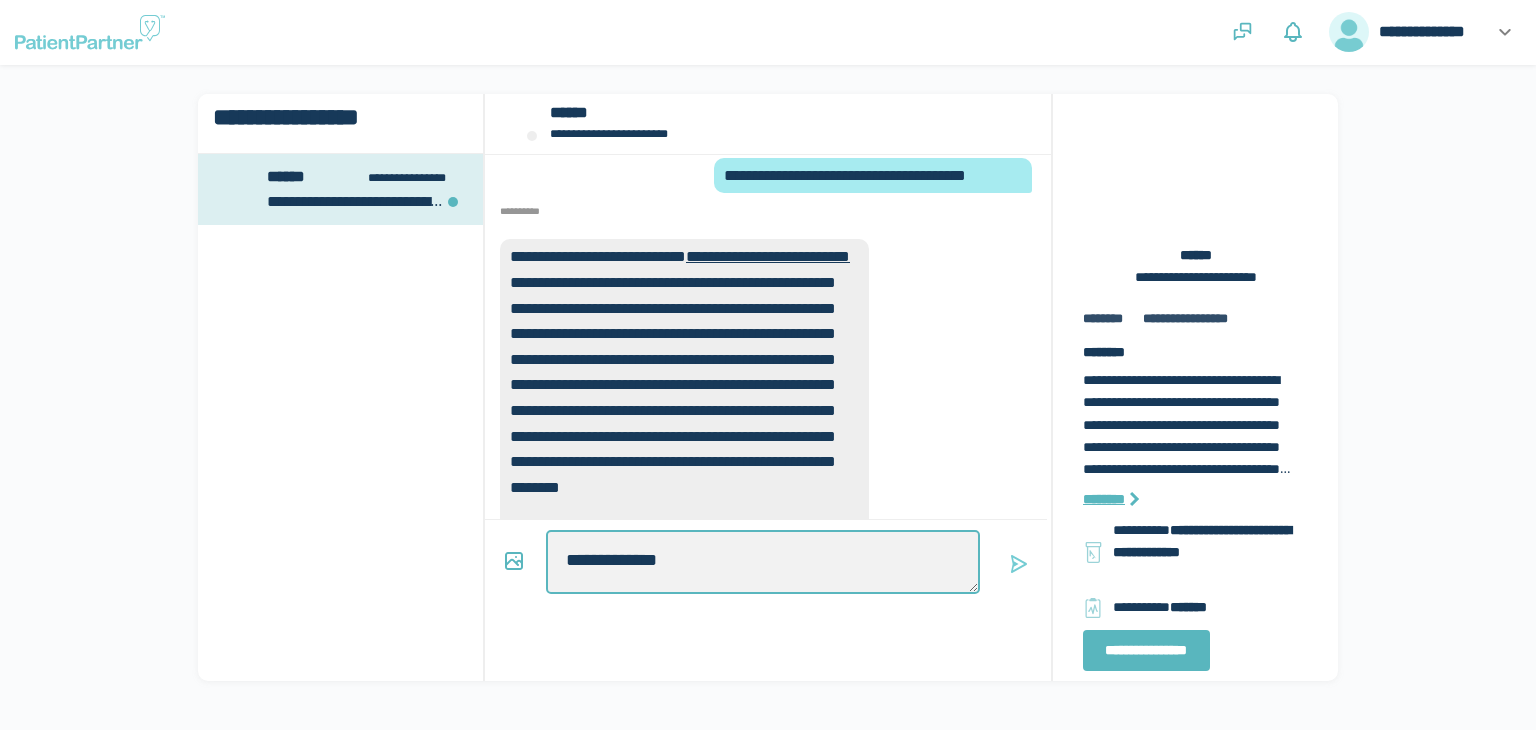 type on "*" 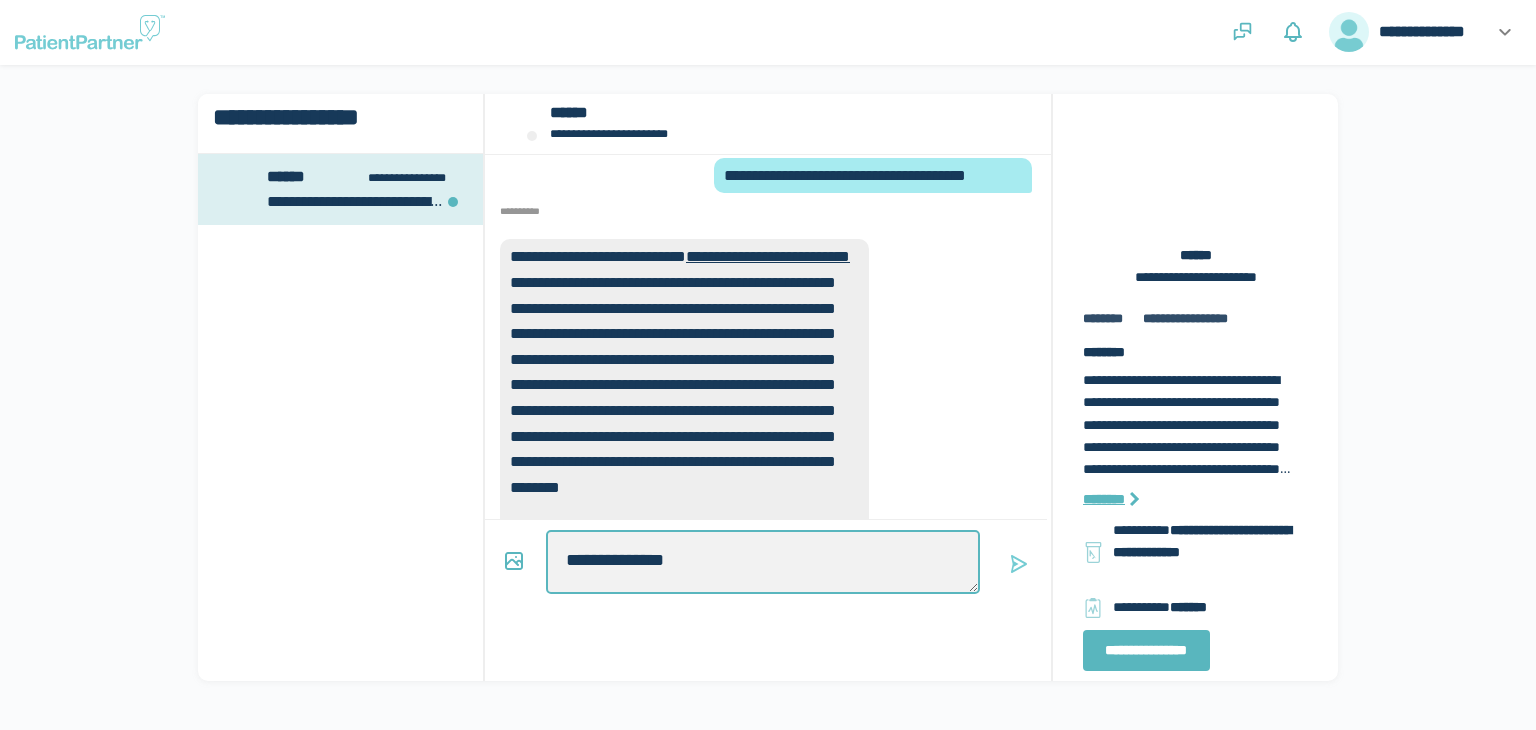 type on "*" 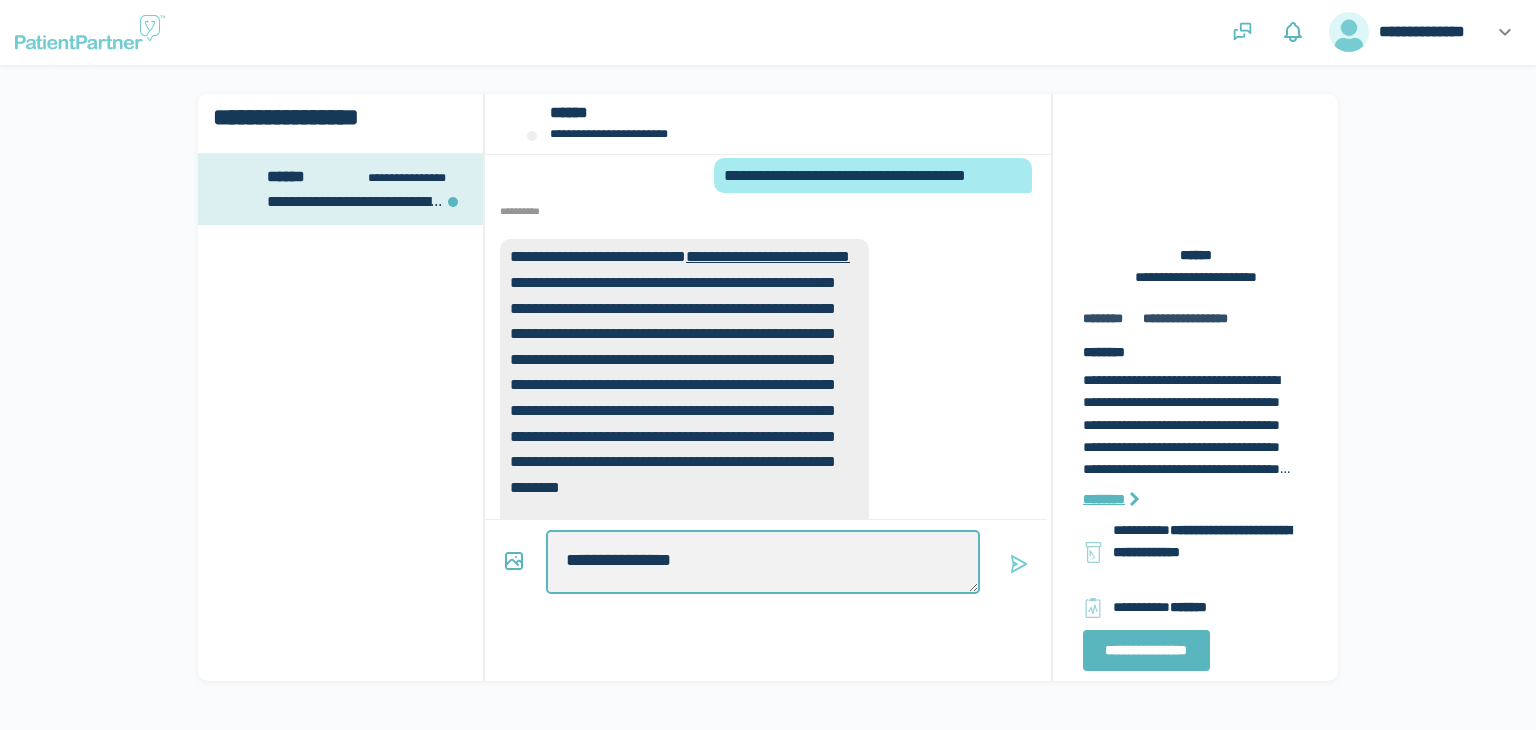 type on "*" 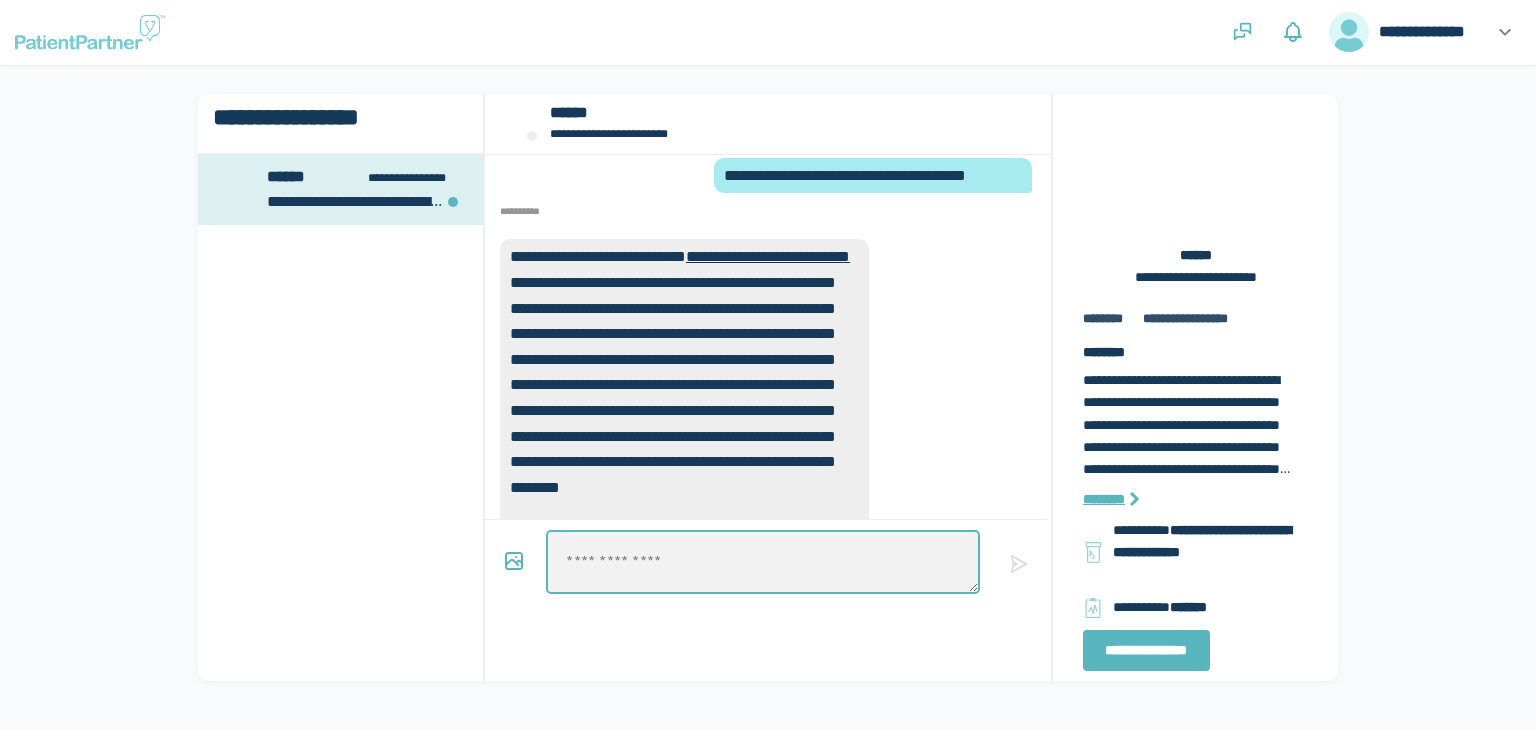 scroll, scrollTop: -174, scrollLeft: 0, axis: vertical 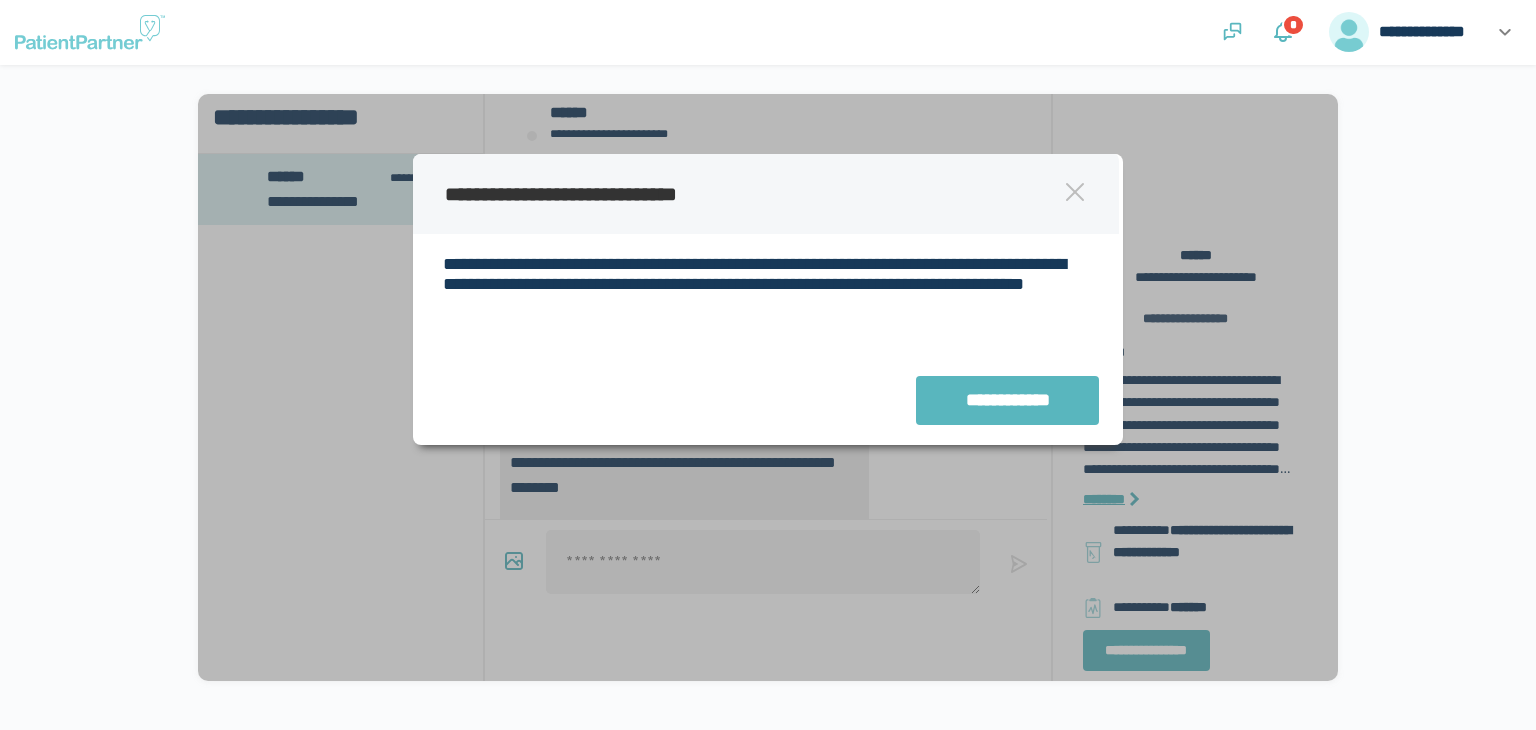 click at bounding box center (1075, 192) 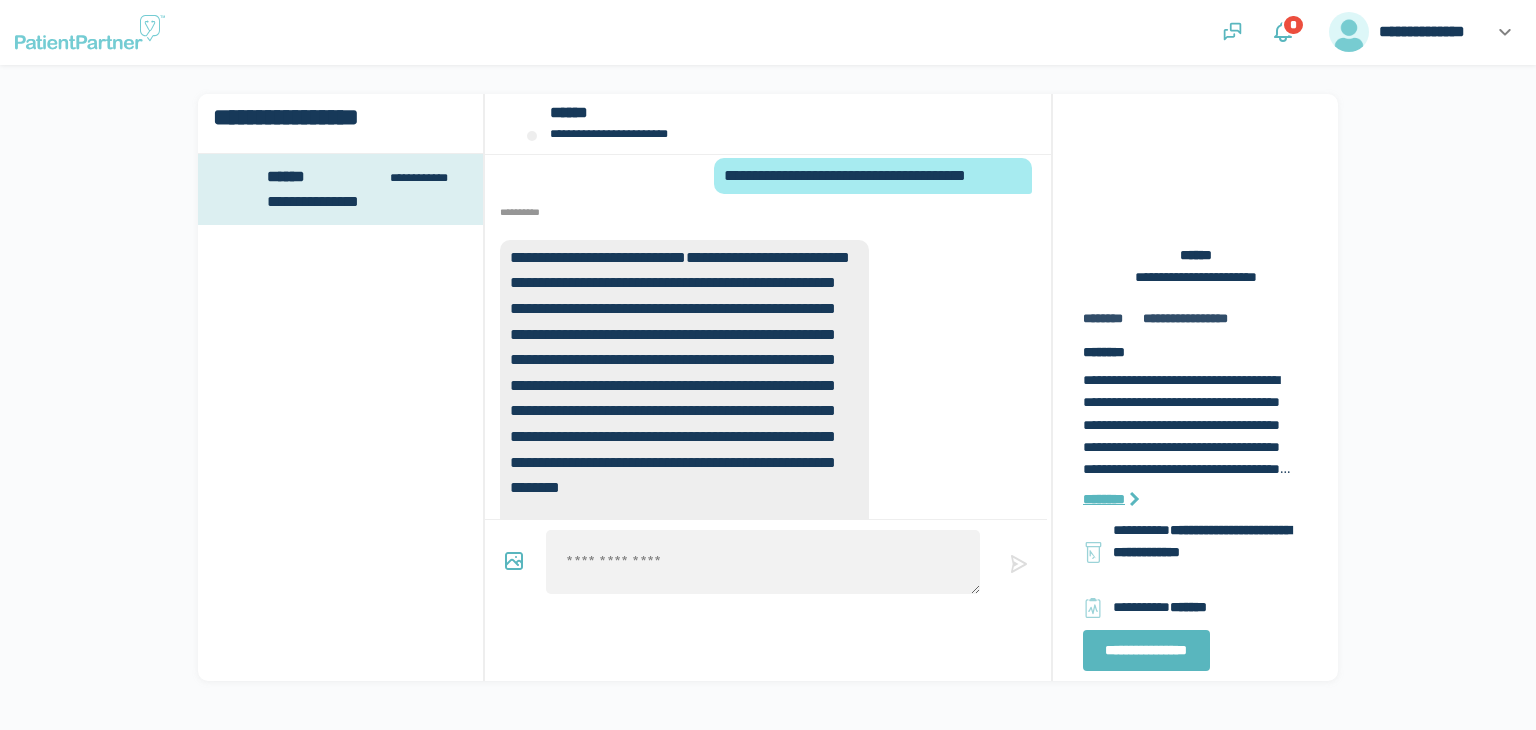click on "**********" at bounding box center (768, 257) 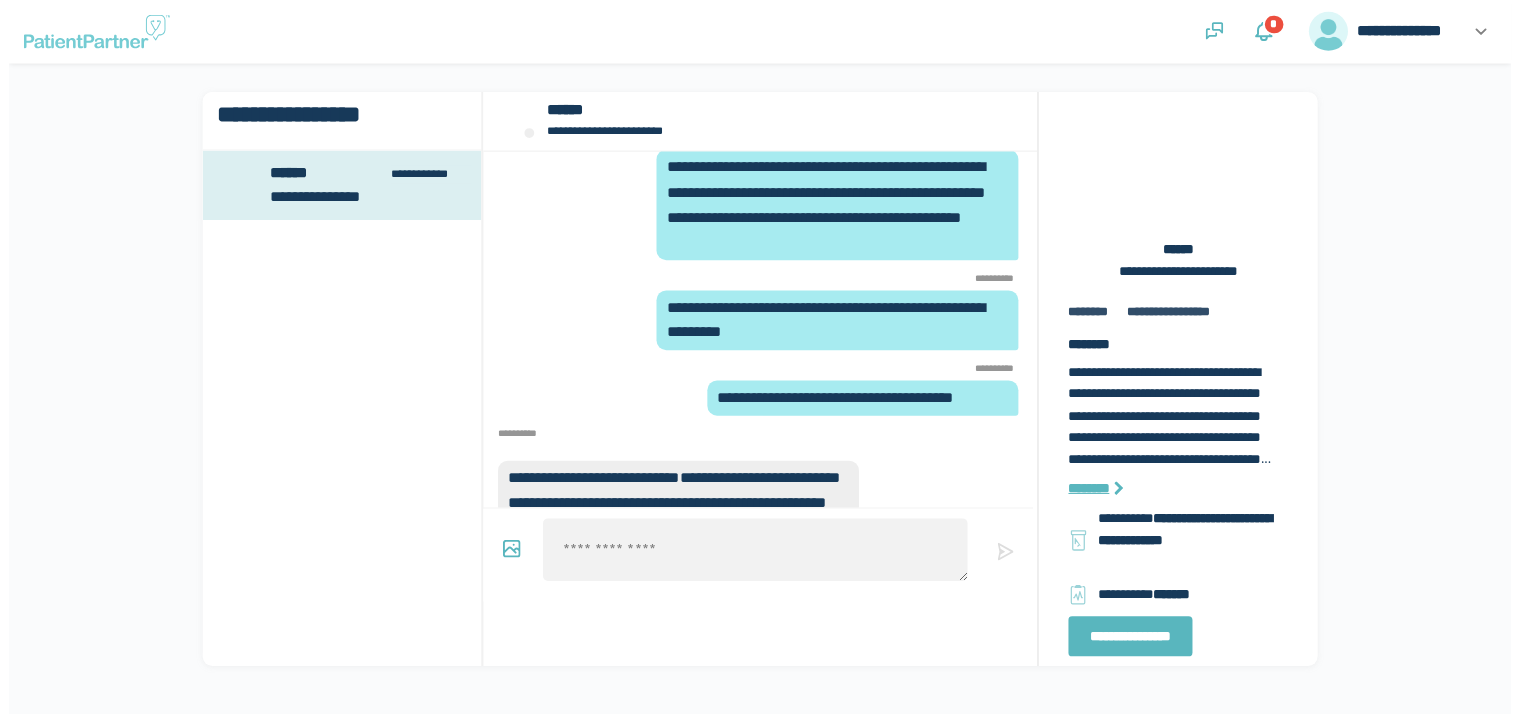 scroll, scrollTop: -453, scrollLeft: 0, axis: vertical 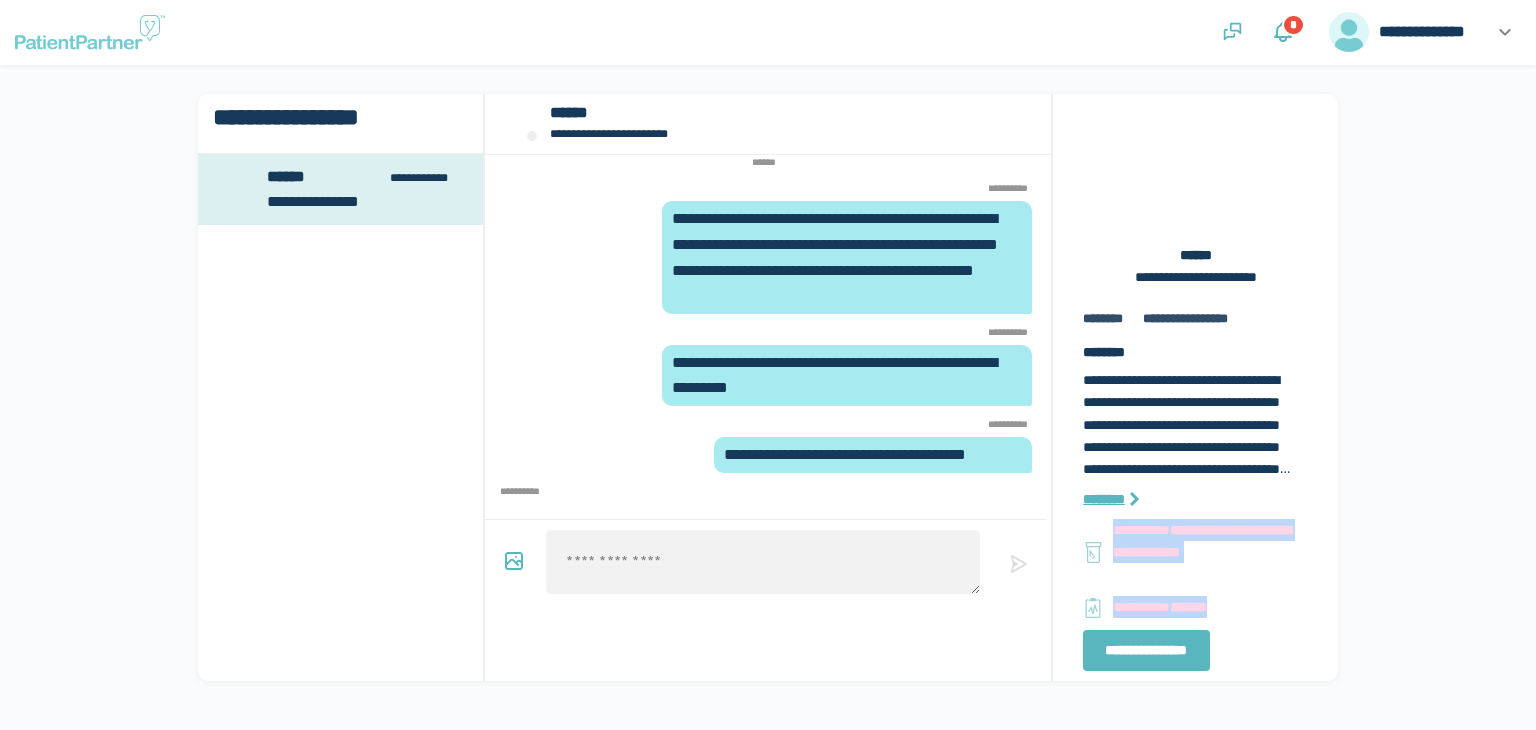 drag, startPoint x: 1112, startPoint y: 539, endPoint x: 1282, endPoint y: 621, distance: 188.74321 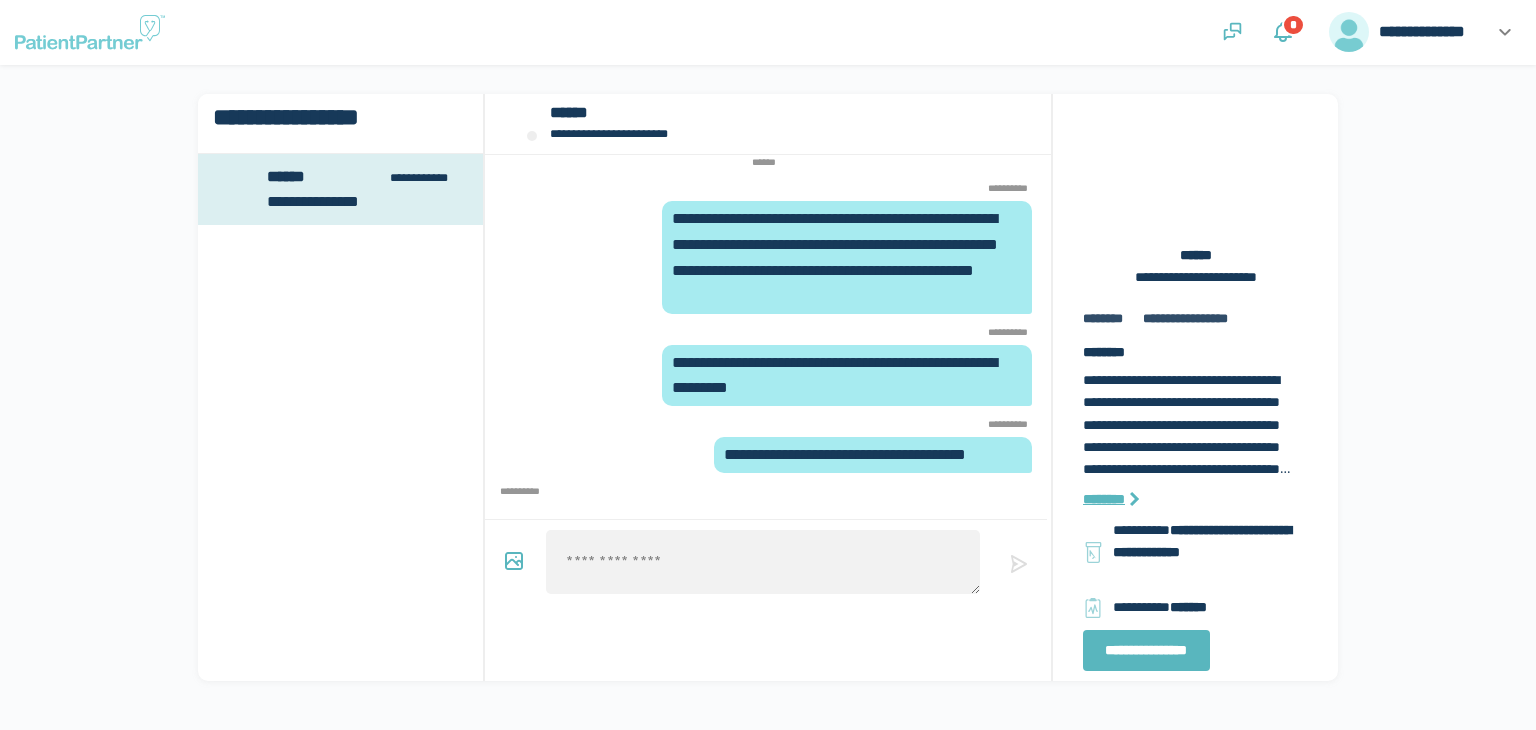 click on "**********" at bounding box center (764, 332) 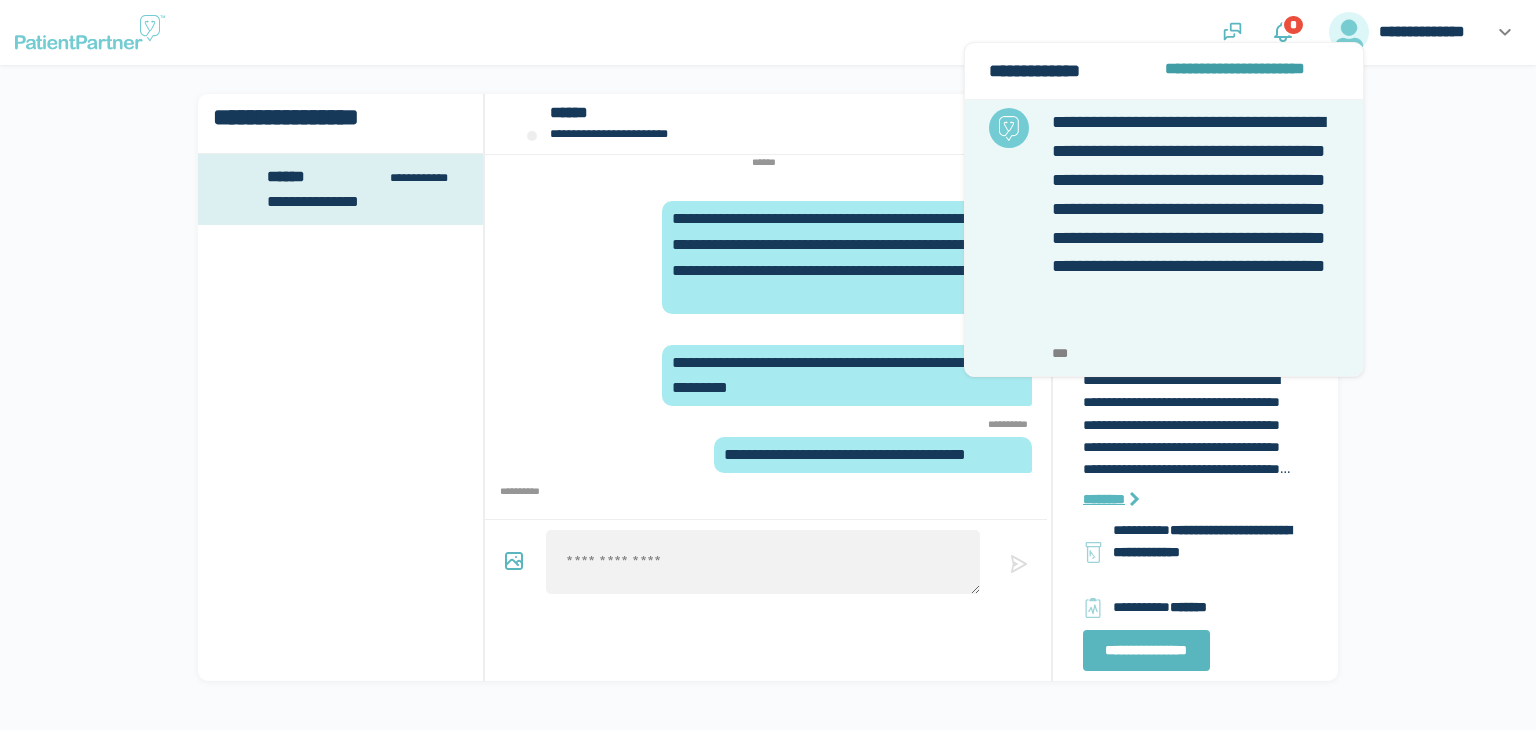 click on "**********" at bounding box center (1195, 223) 